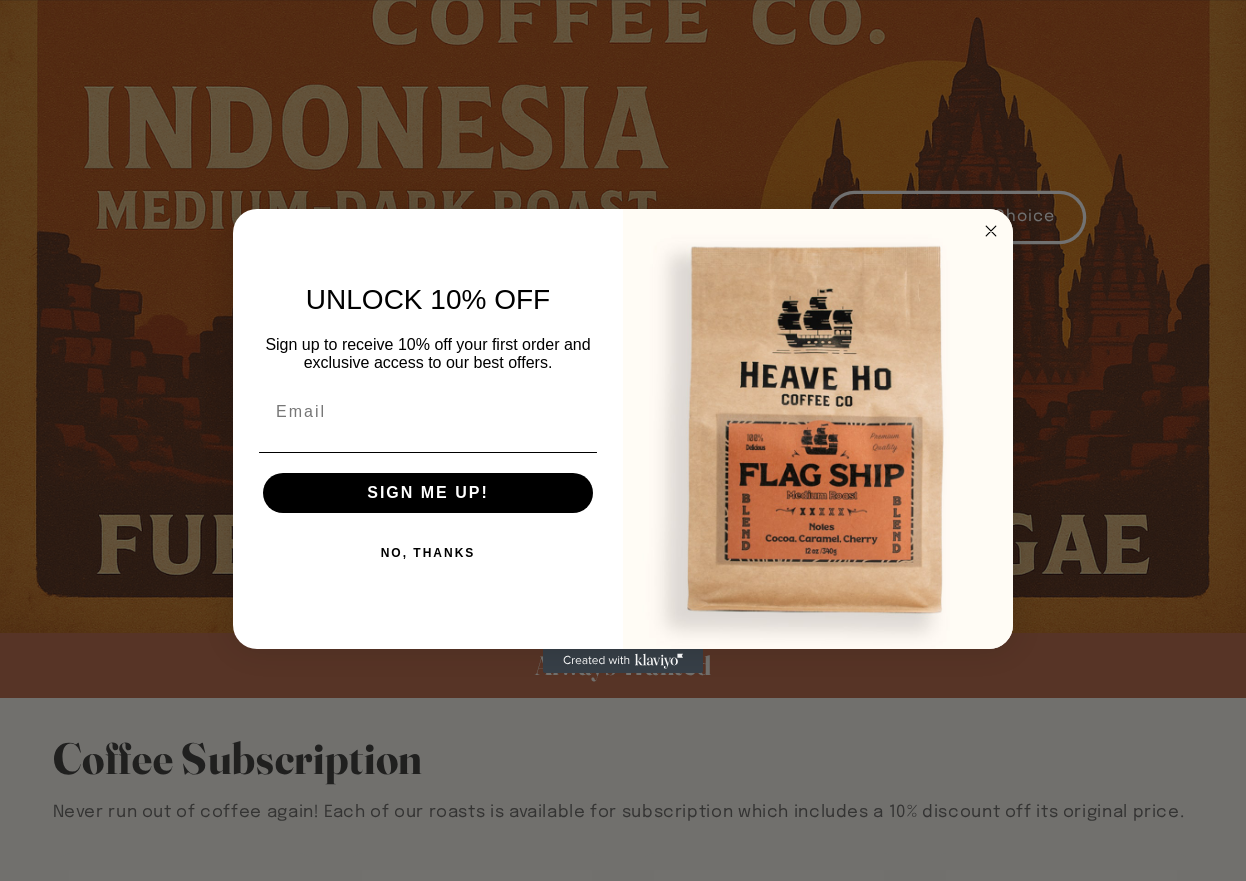 scroll, scrollTop: 300, scrollLeft: 0, axis: vertical 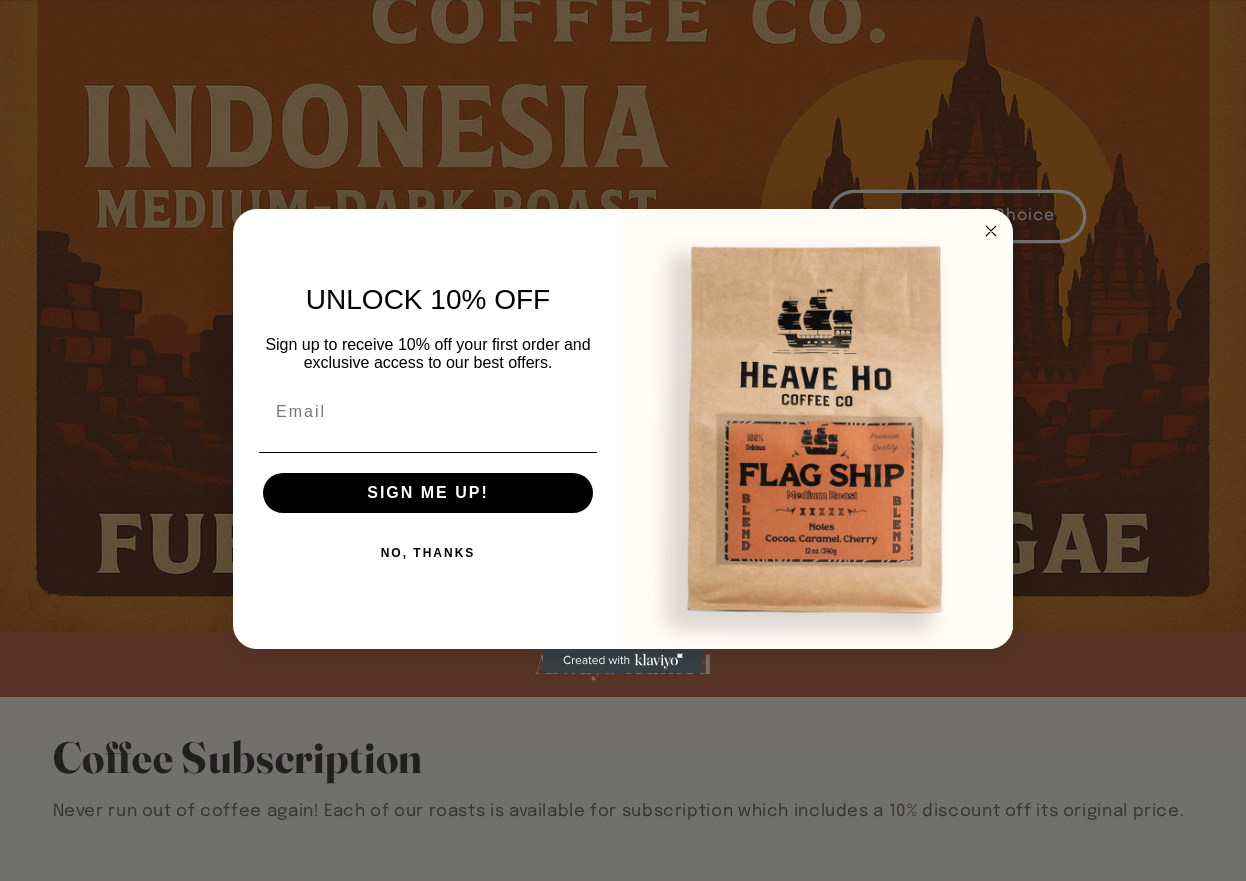 click 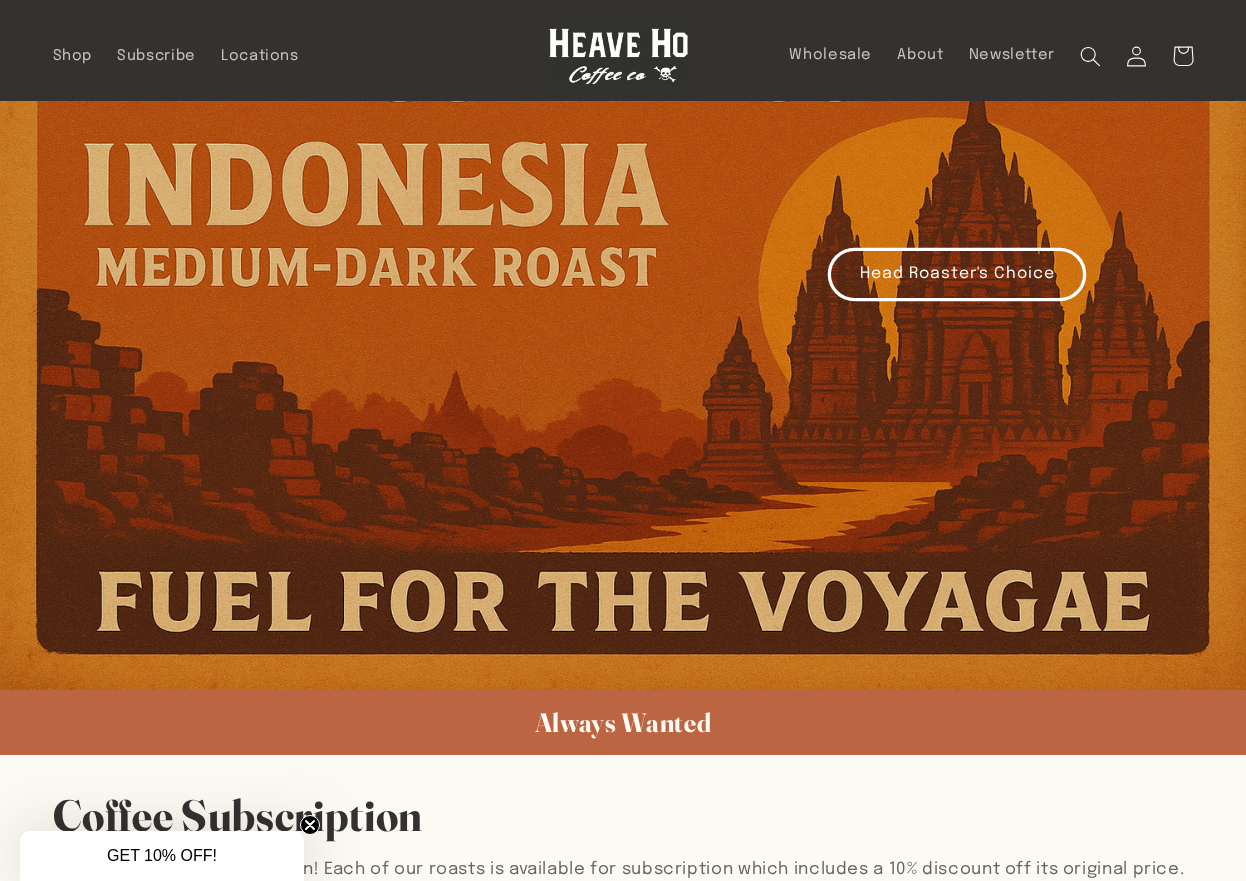 scroll, scrollTop: 225, scrollLeft: 0, axis: vertical 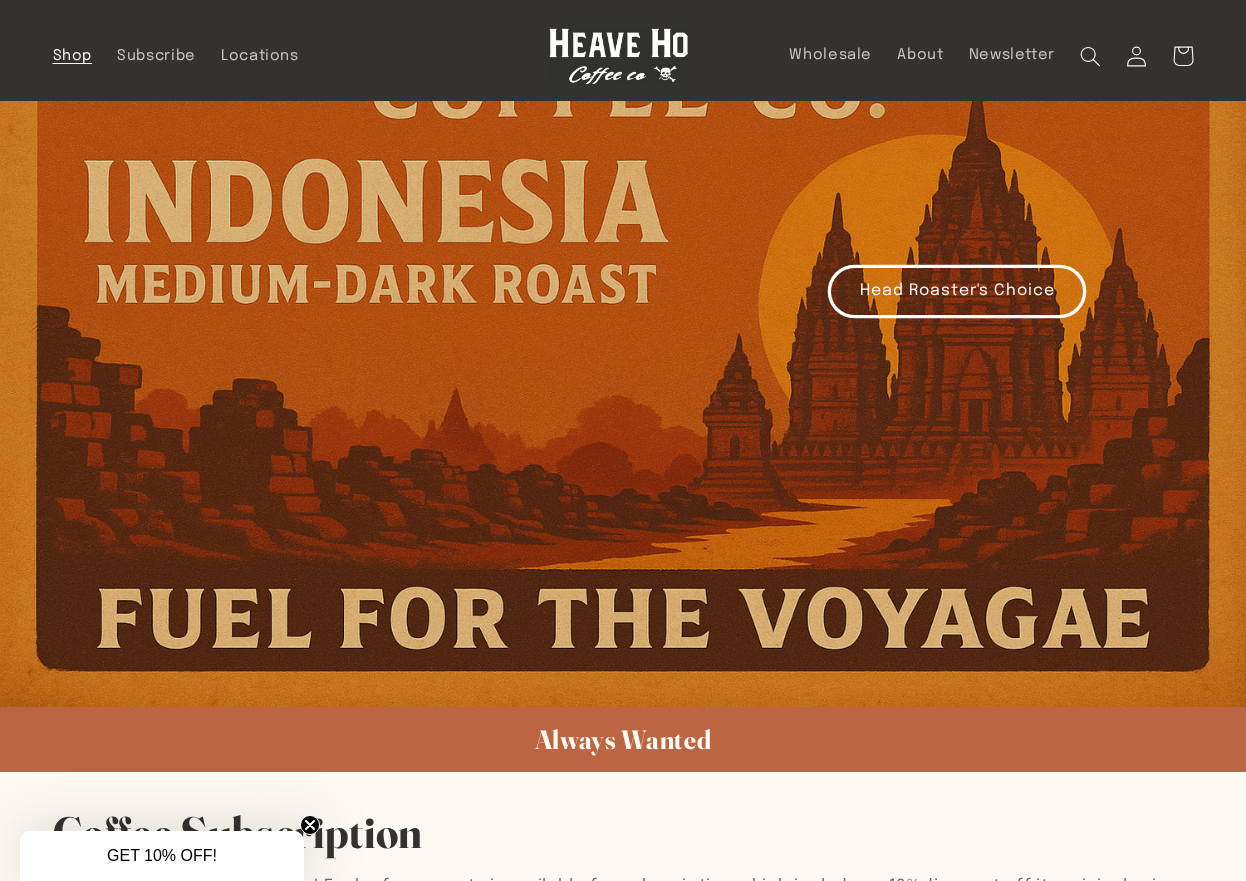 click on "Shop" at bounding box center [73, 56] 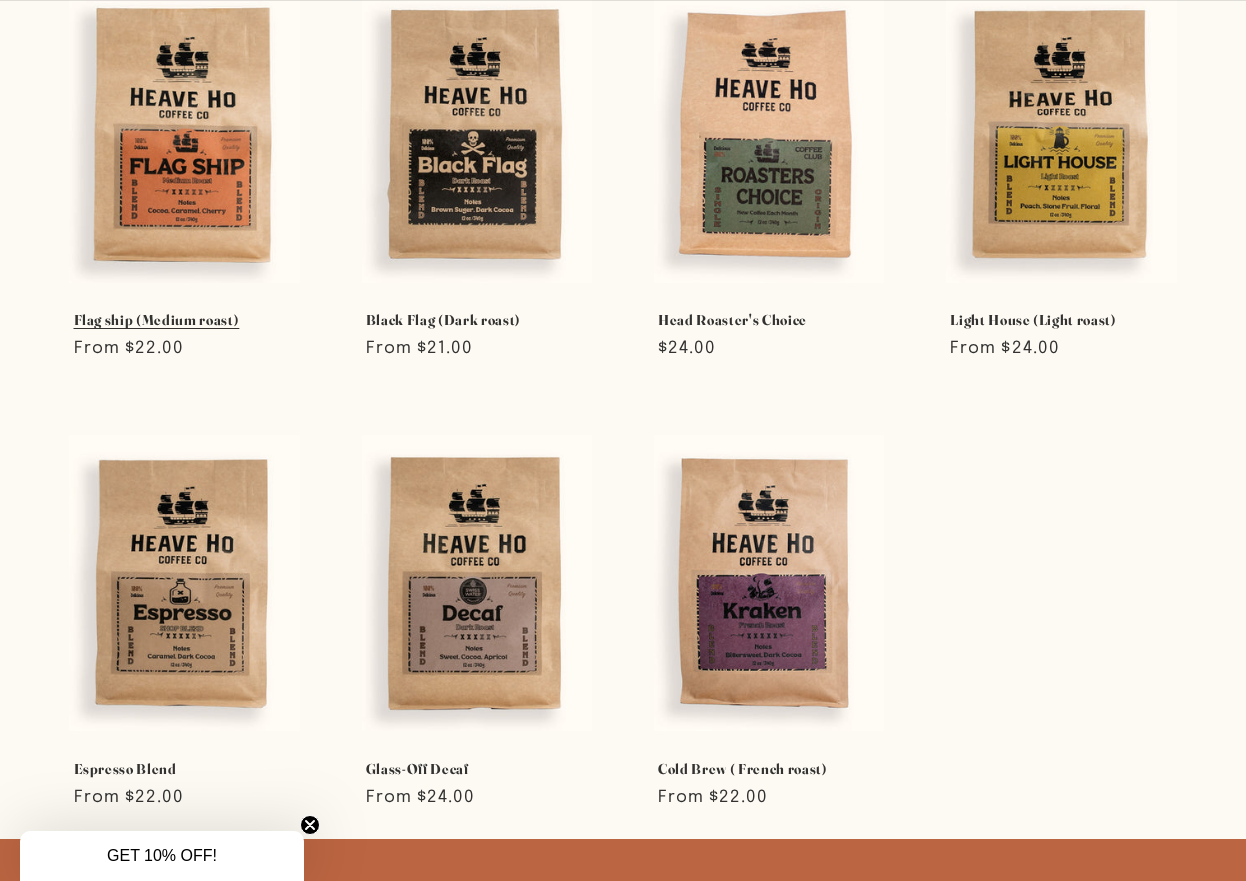 scroll, scrollTop: 500, scrollLeft: 0, axis: vertical 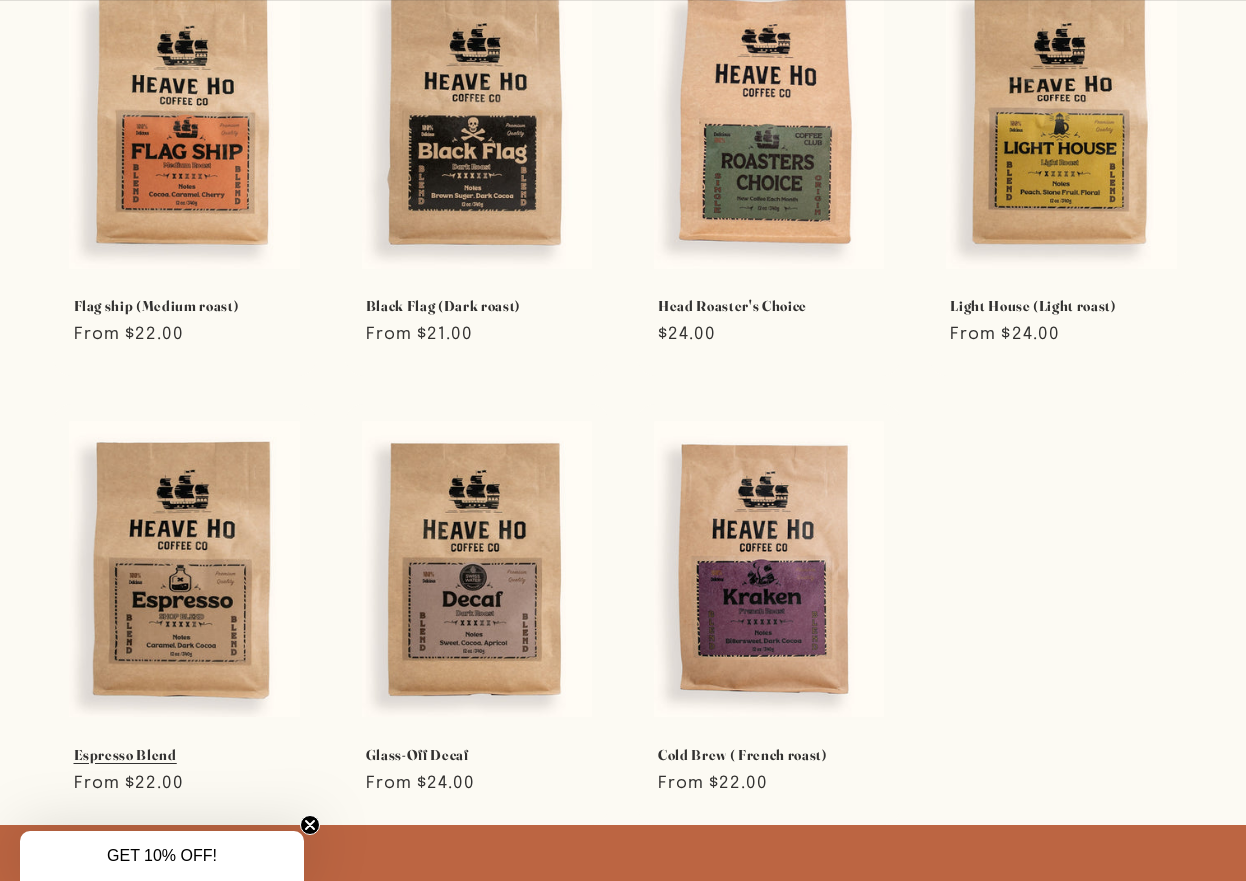 click on "Espresso Blend" at bounding box center [185, 755] 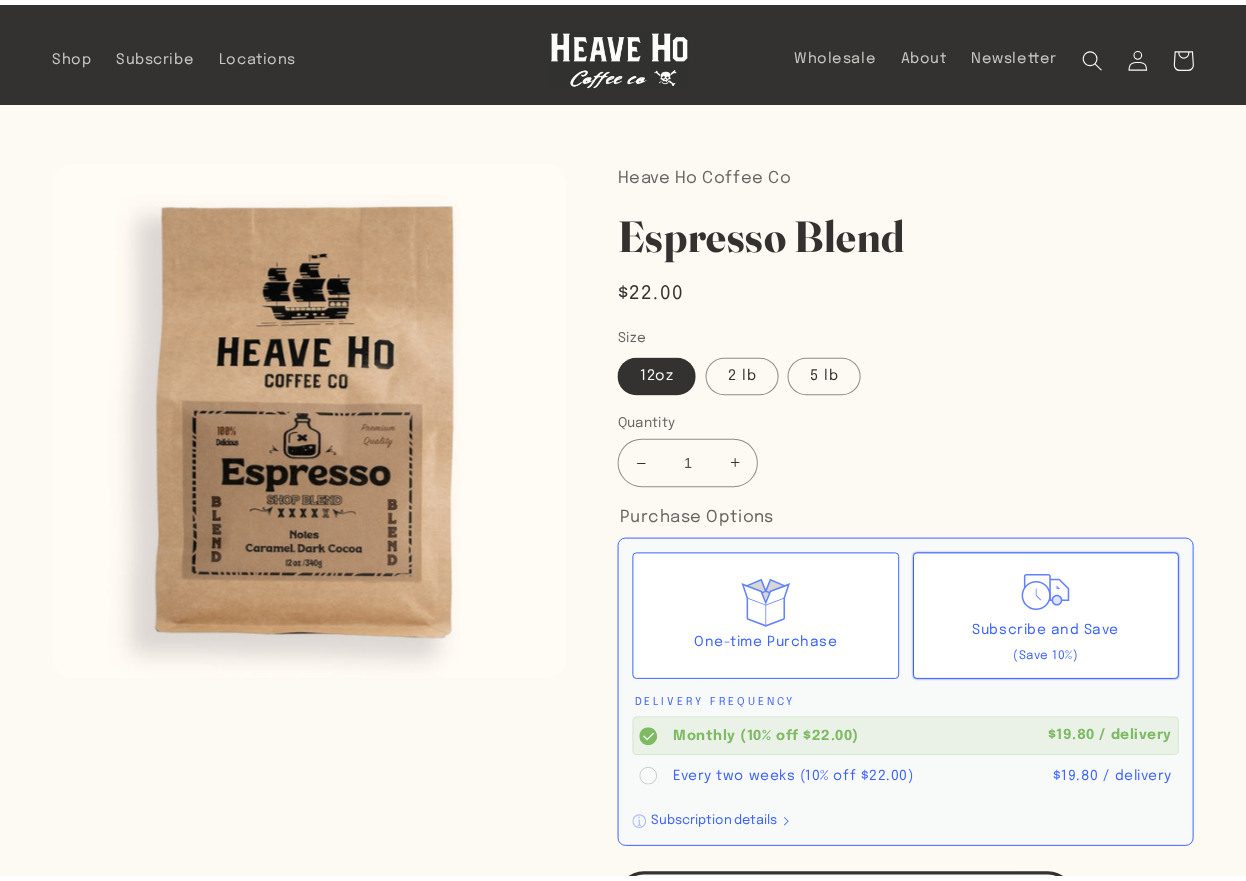 scroll, scrollTop: 0, scrollLeft: 0, axis: both 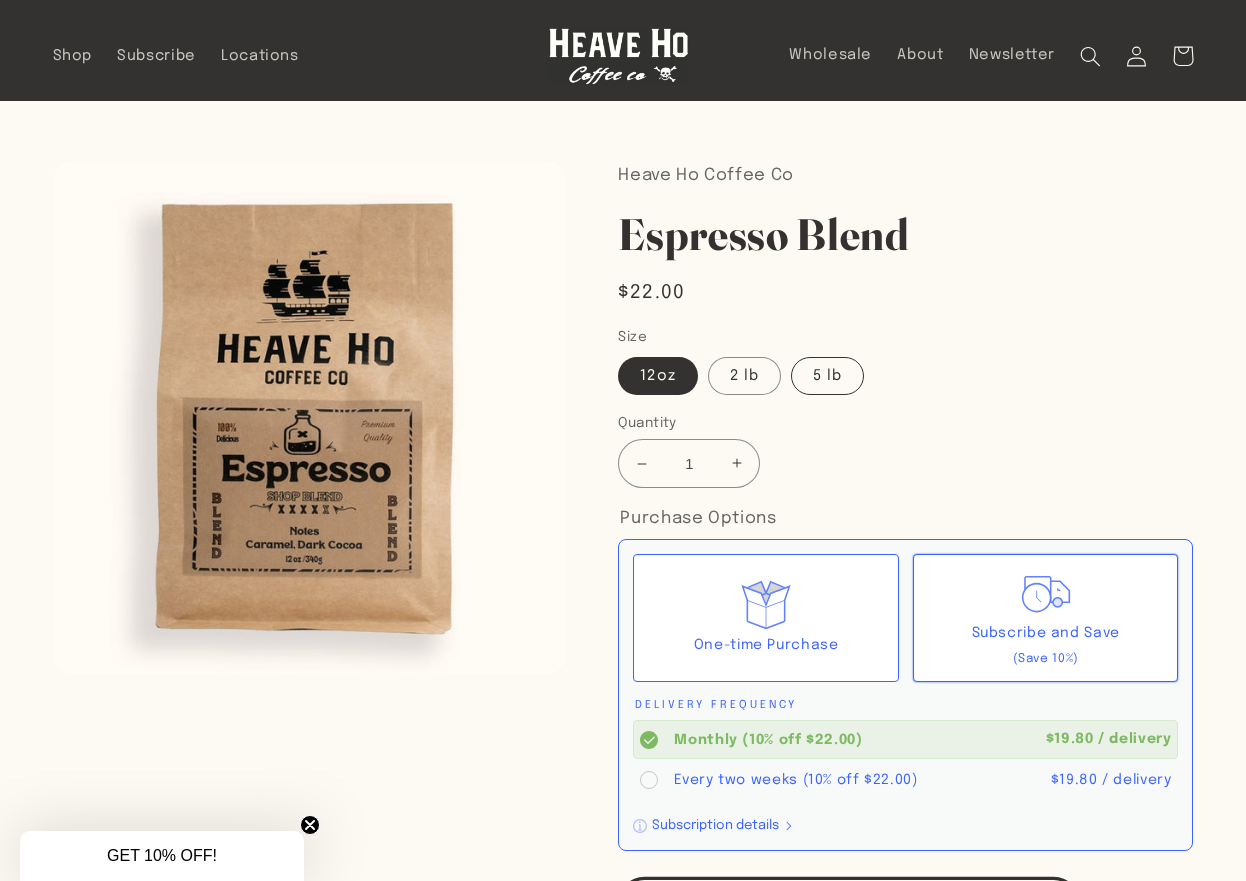 click on "5 lb" at bounding box center [827, 376] 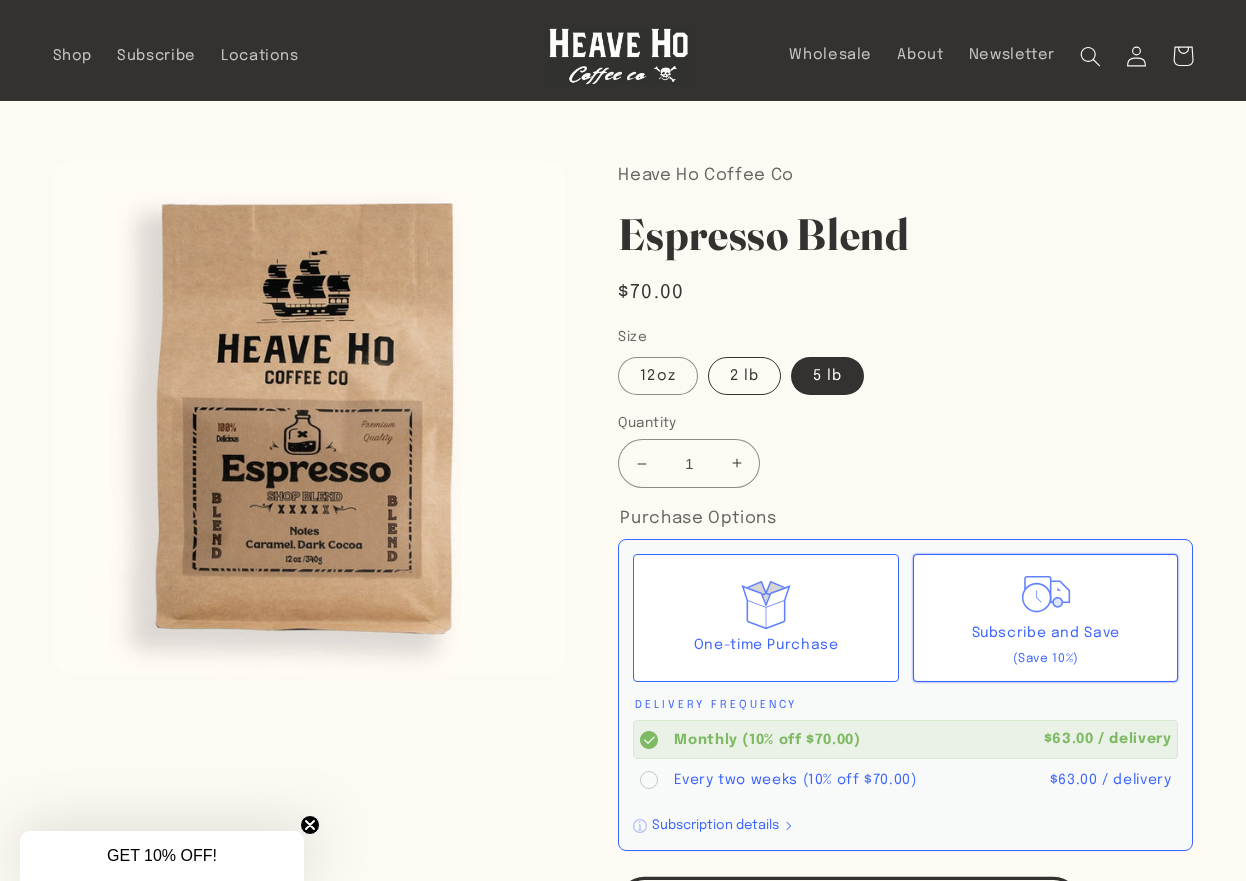 click on "2 lb" at bounding box center (744, 376) 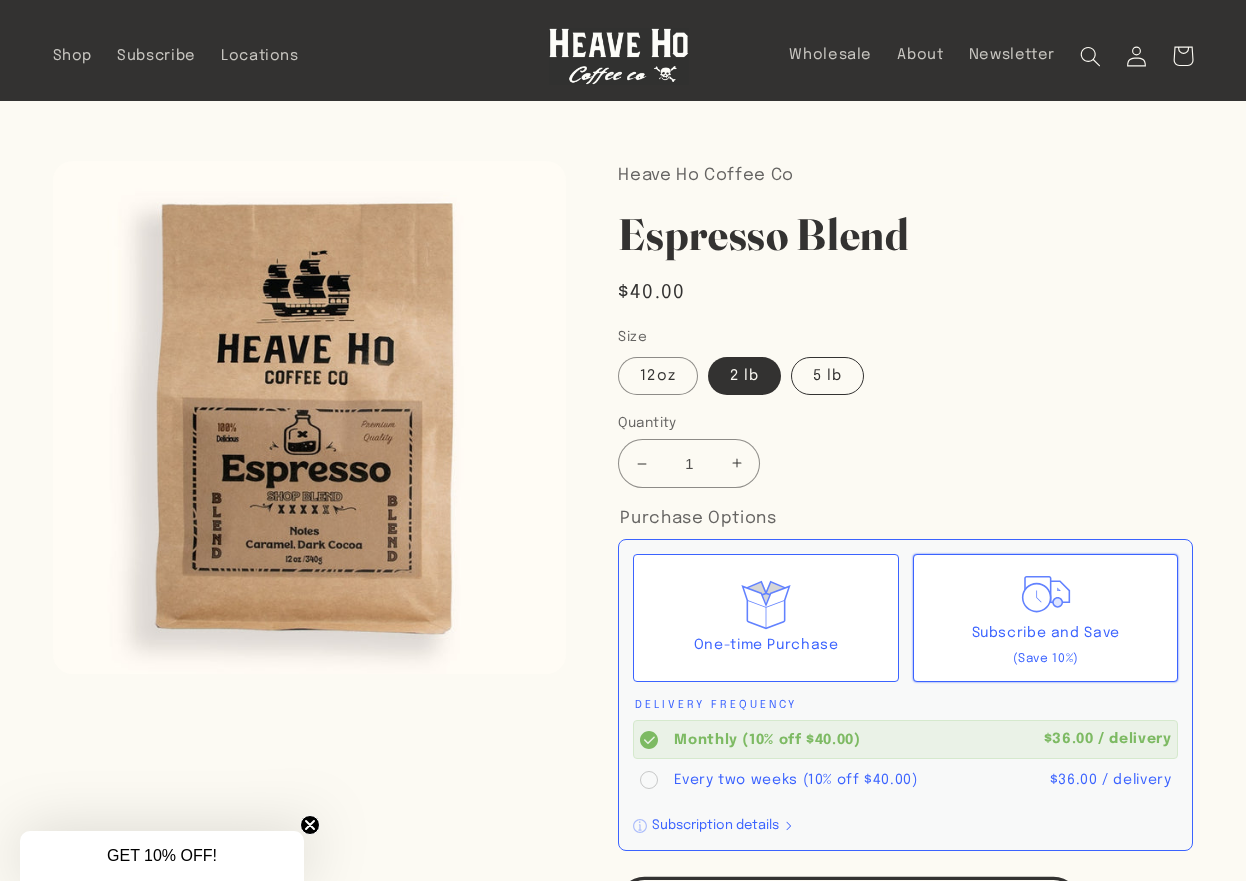 click on "5 lb" at bounding box center (827, 376) 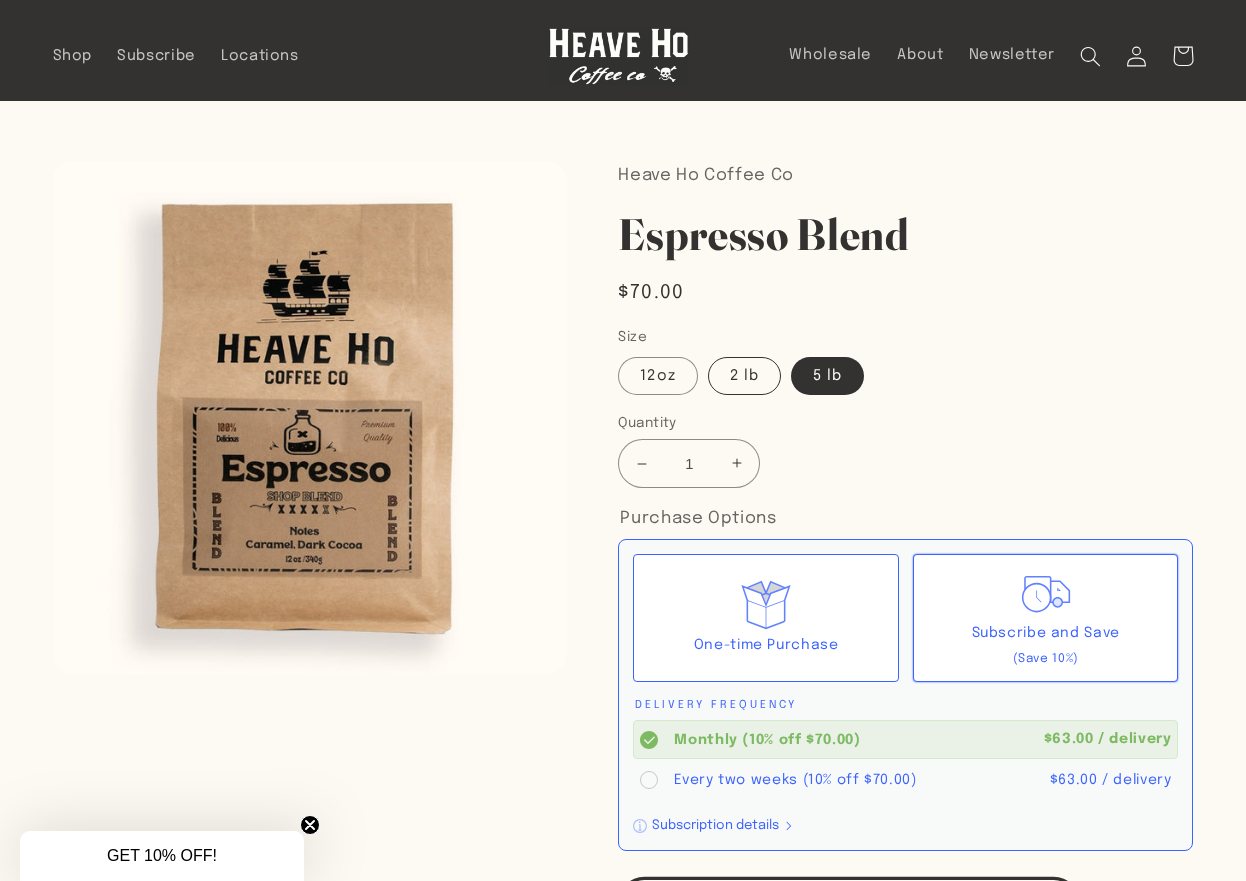 click on "2 lb" at bounding box center (744, 376) 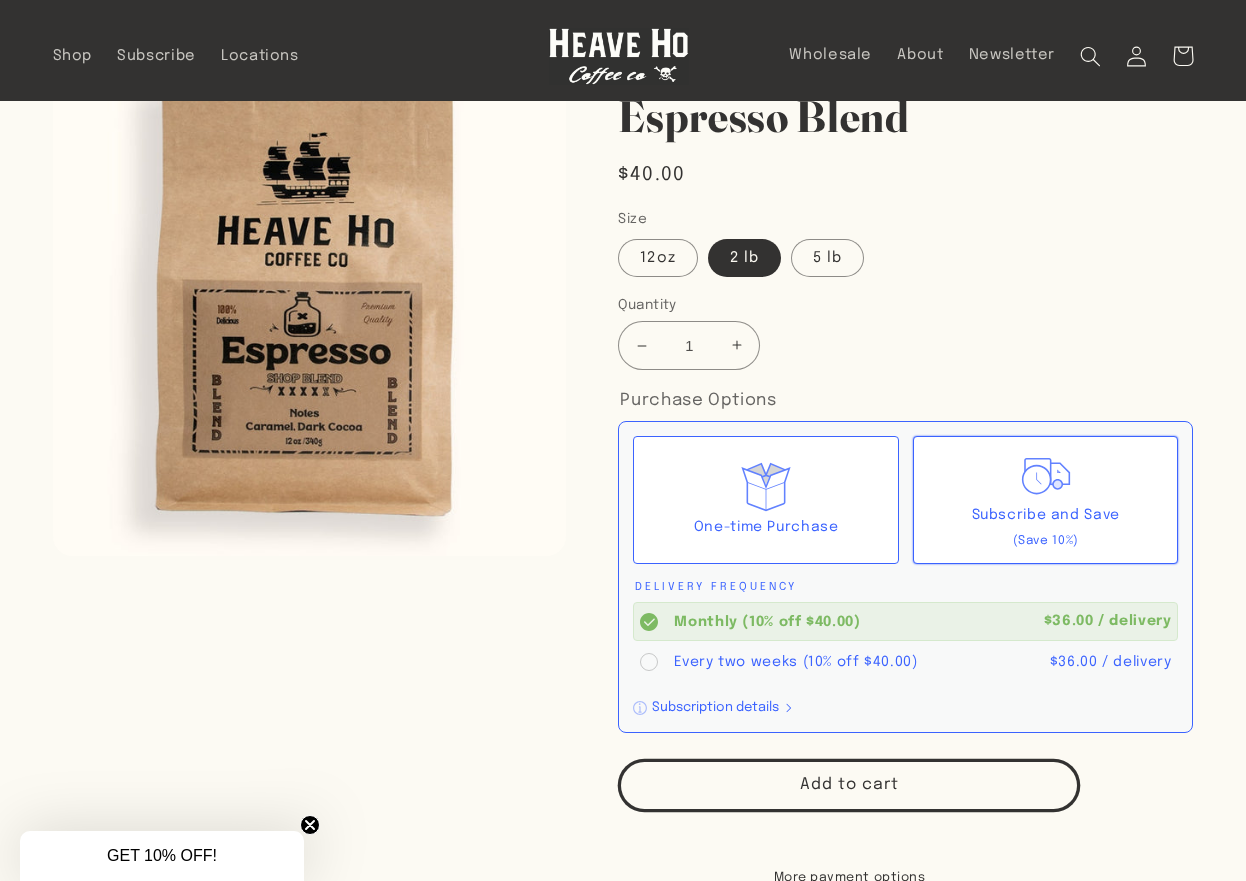 scroll, scrollTop: 0, scrollLeft: 0, axis: both 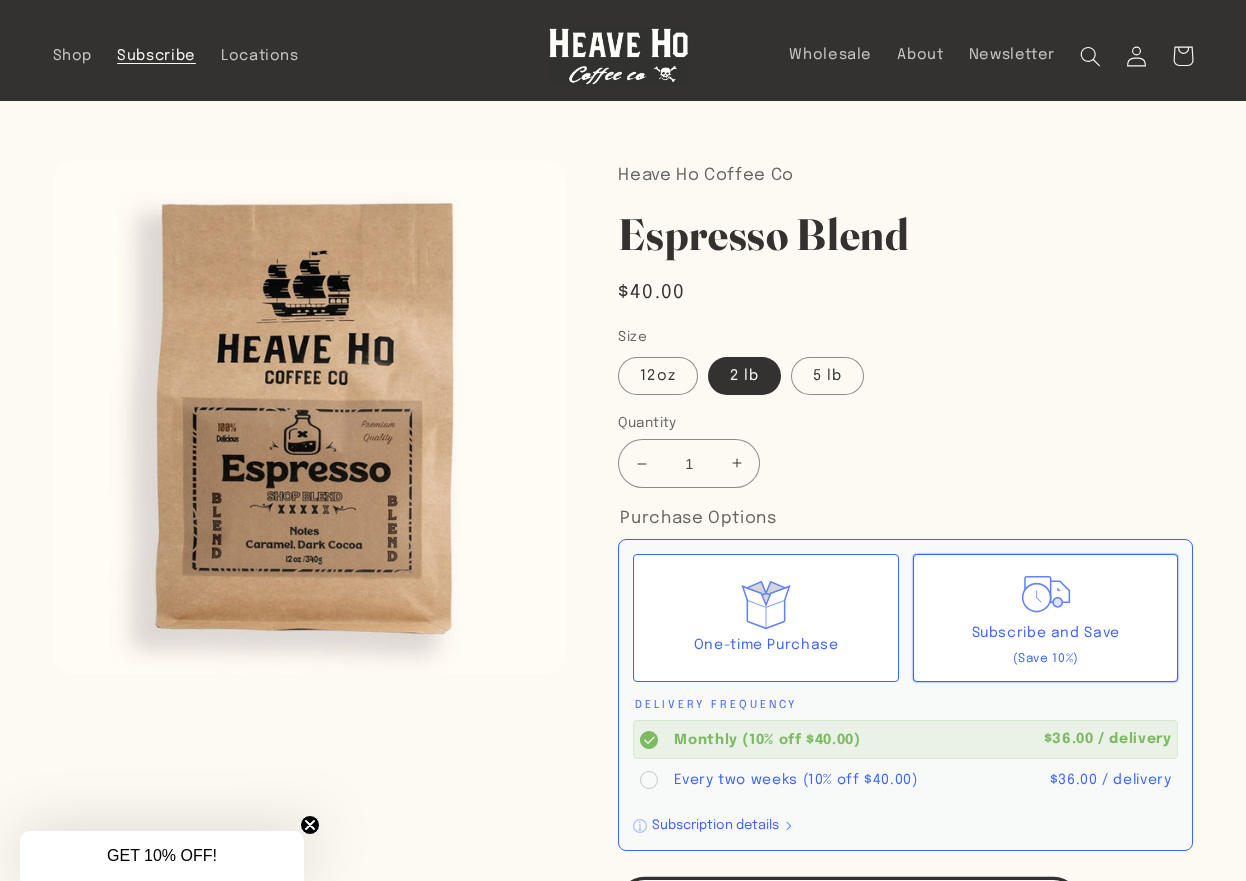 click on "Subscribe" at bounding box center [156, 56] 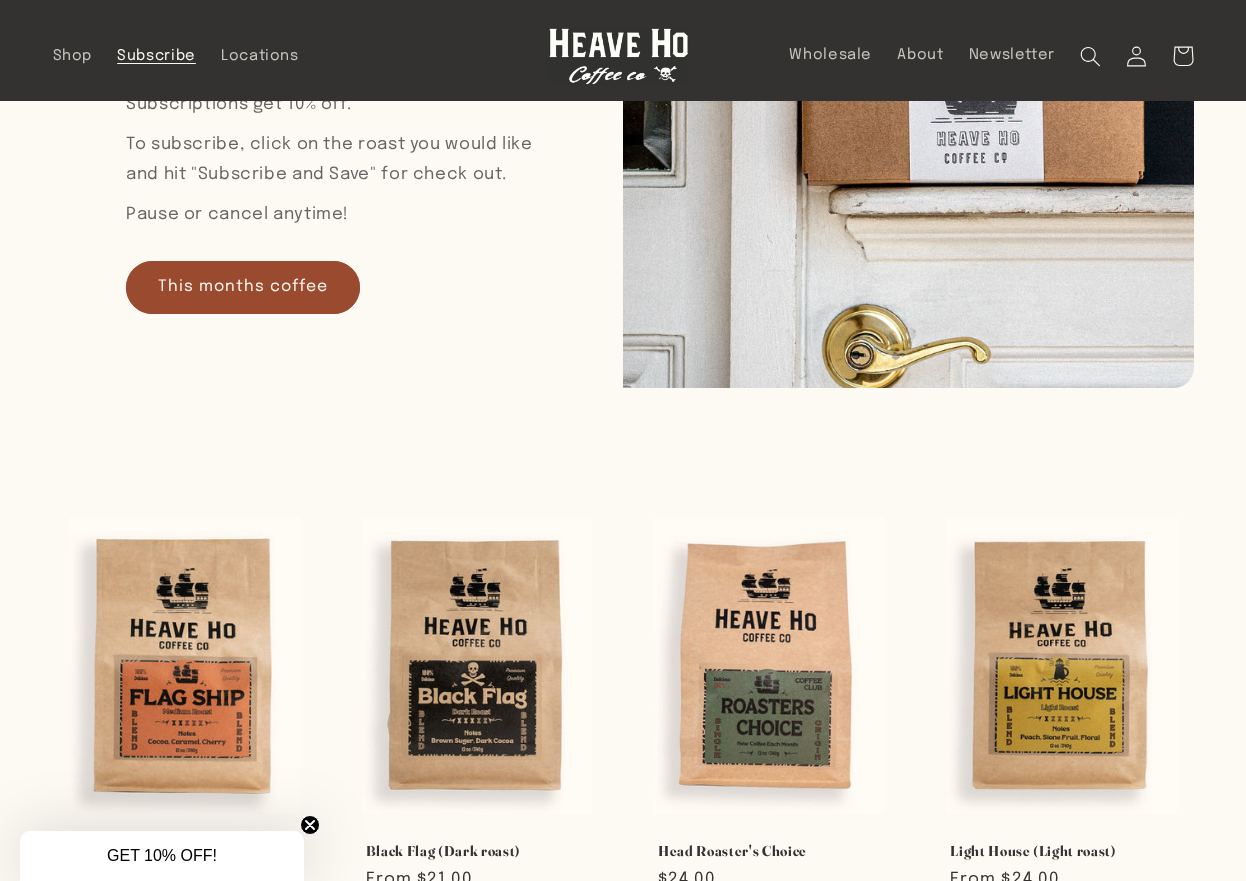 scroll, scrollTop: 0, scrollLeft: 0, axis: both 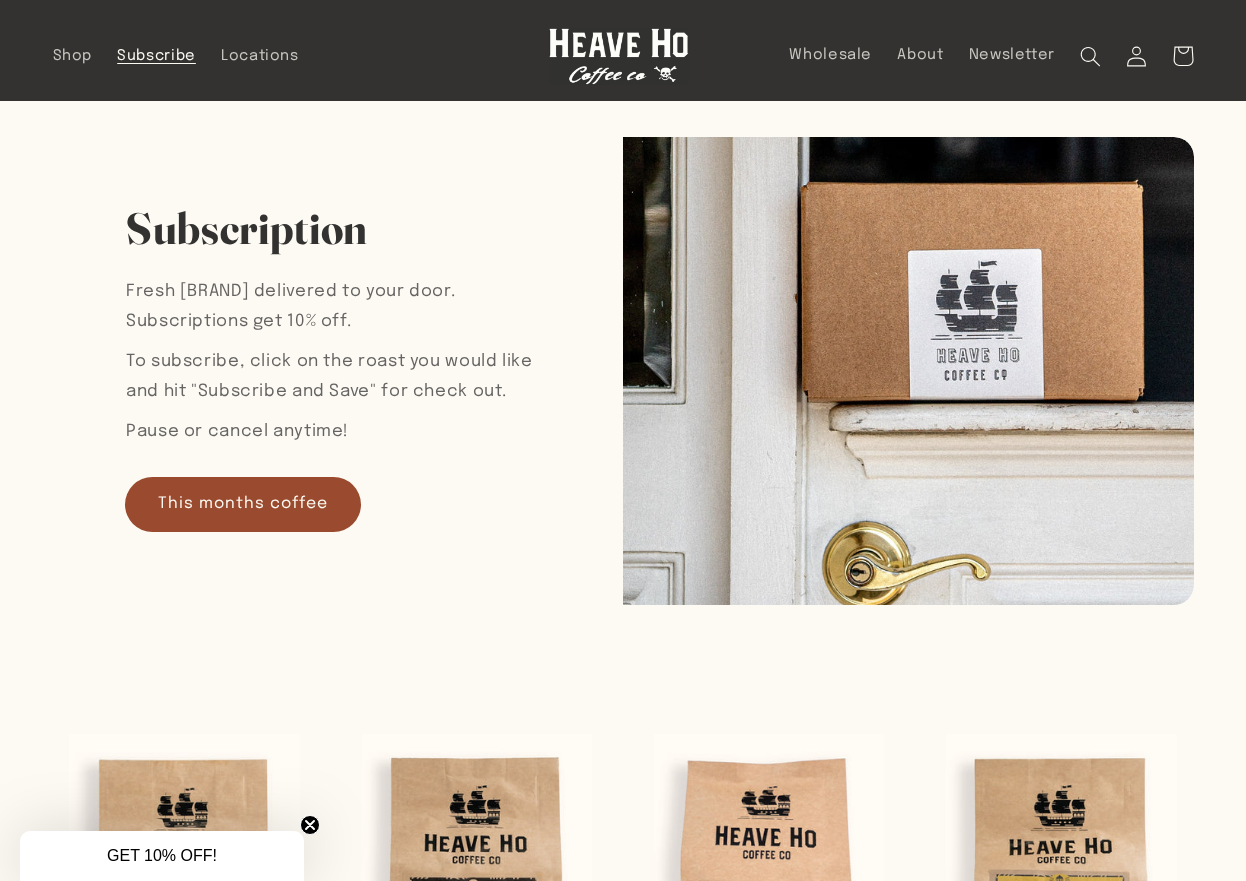 click on "This months coffee" at bounding box center (243, 504) 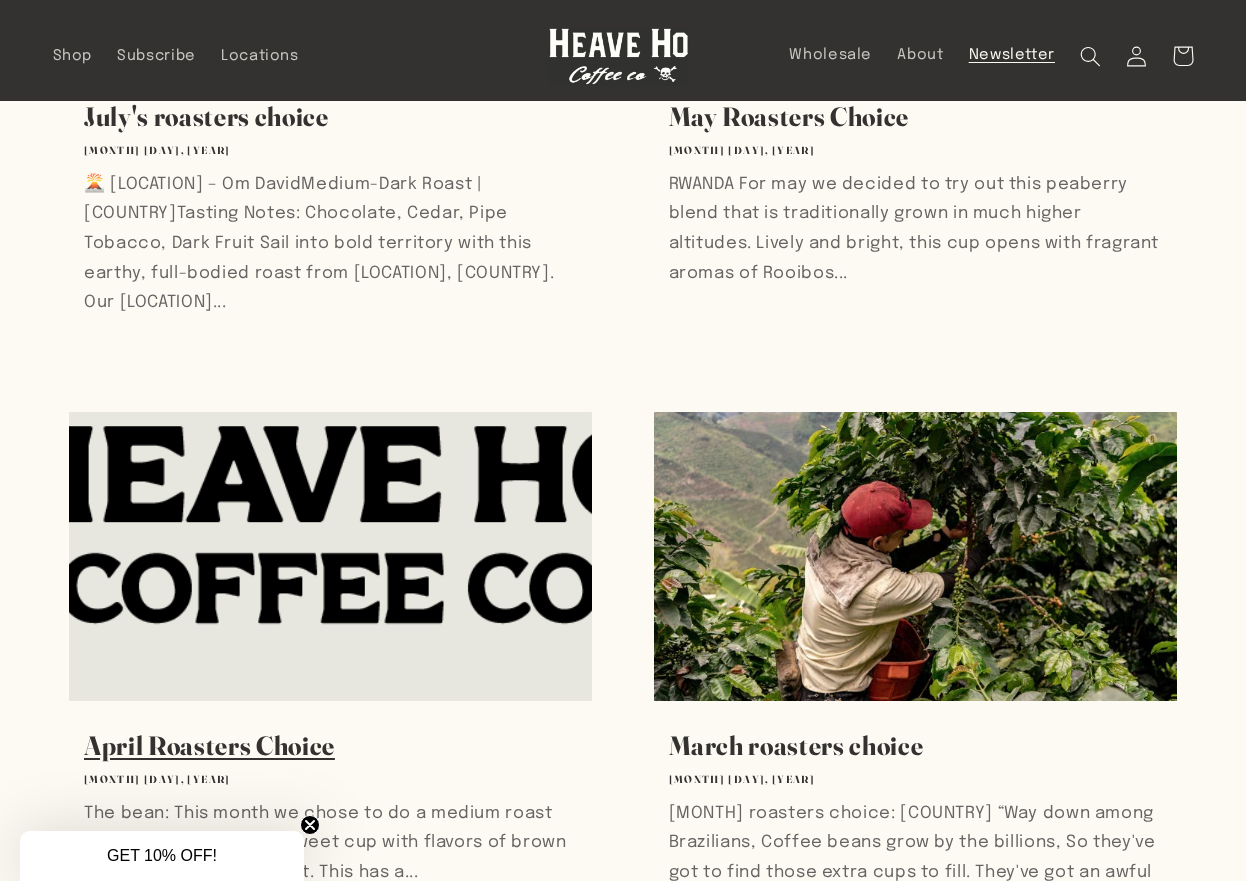 scroll, scrollTop: 400, scrollLeft: 0, axis: vertical 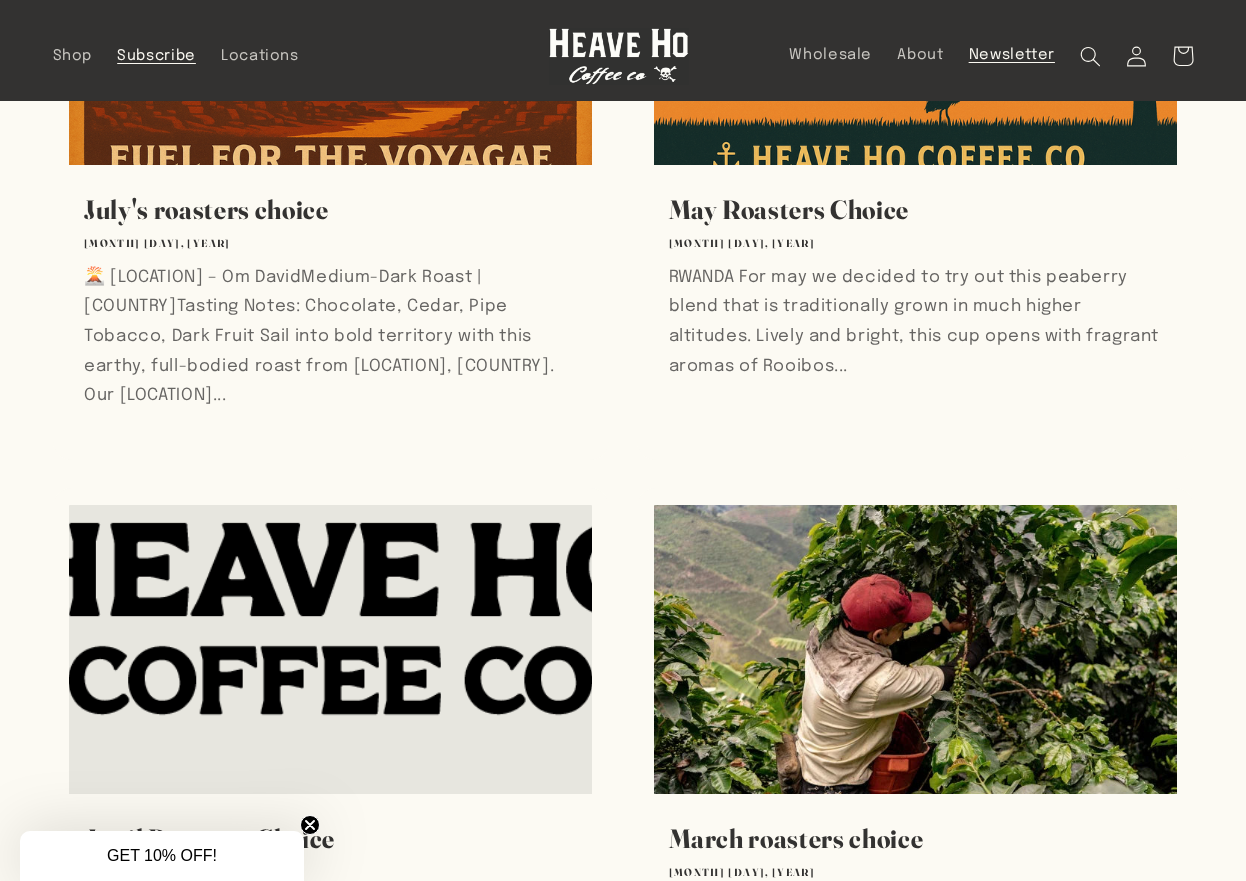 click on "Subscribe" at bounding box center [156, 56] 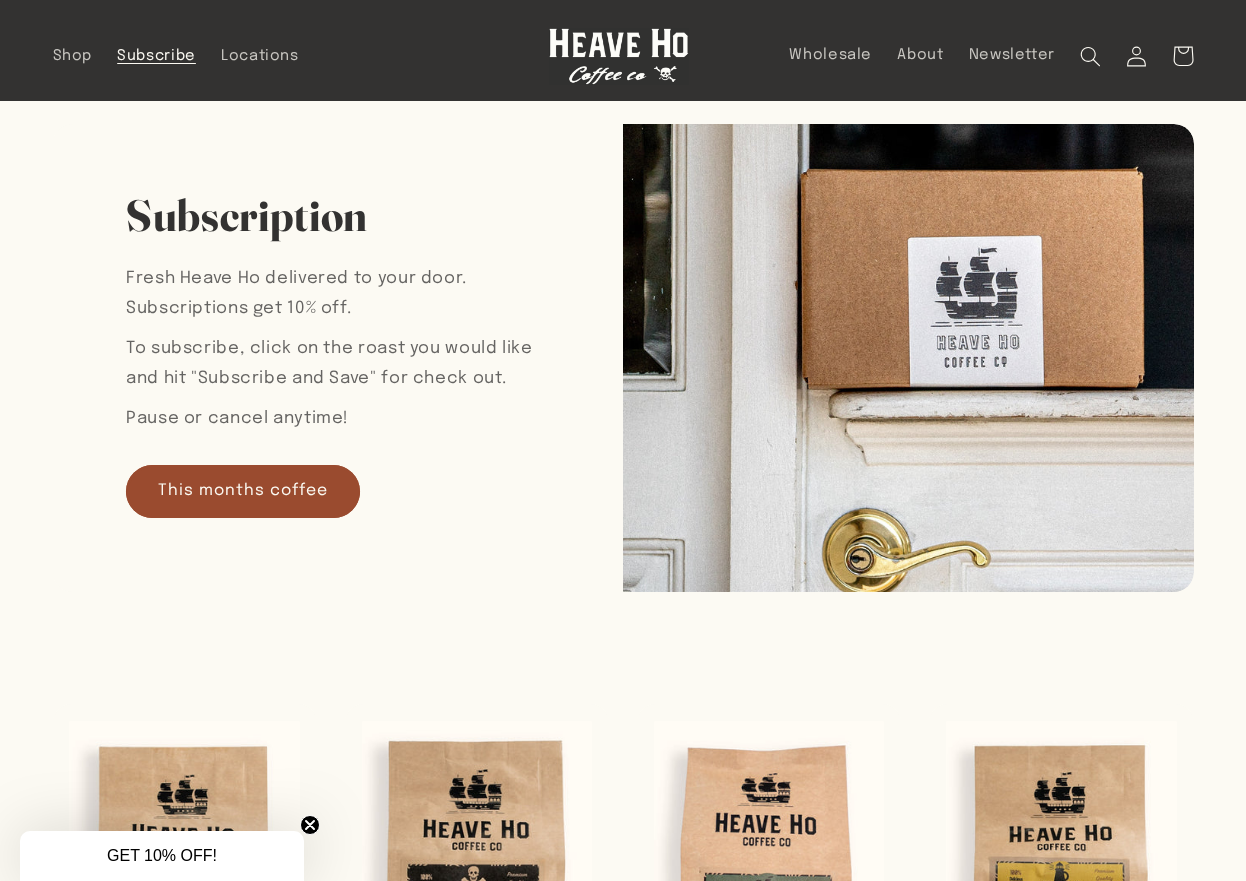 scroll, scrollTop: 0, scrollLeft: 0, axis: both 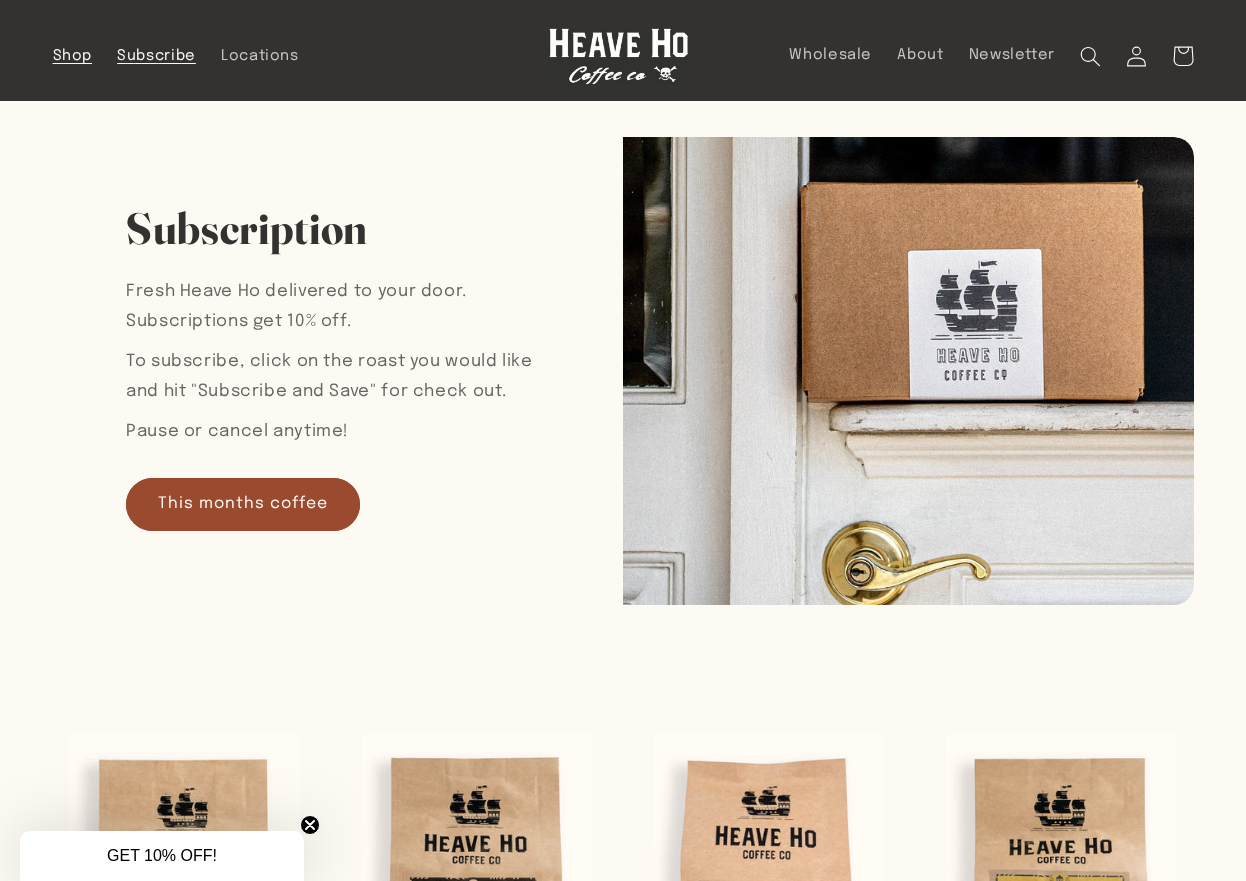 click on "Shop" at bounding box center [73, 56] 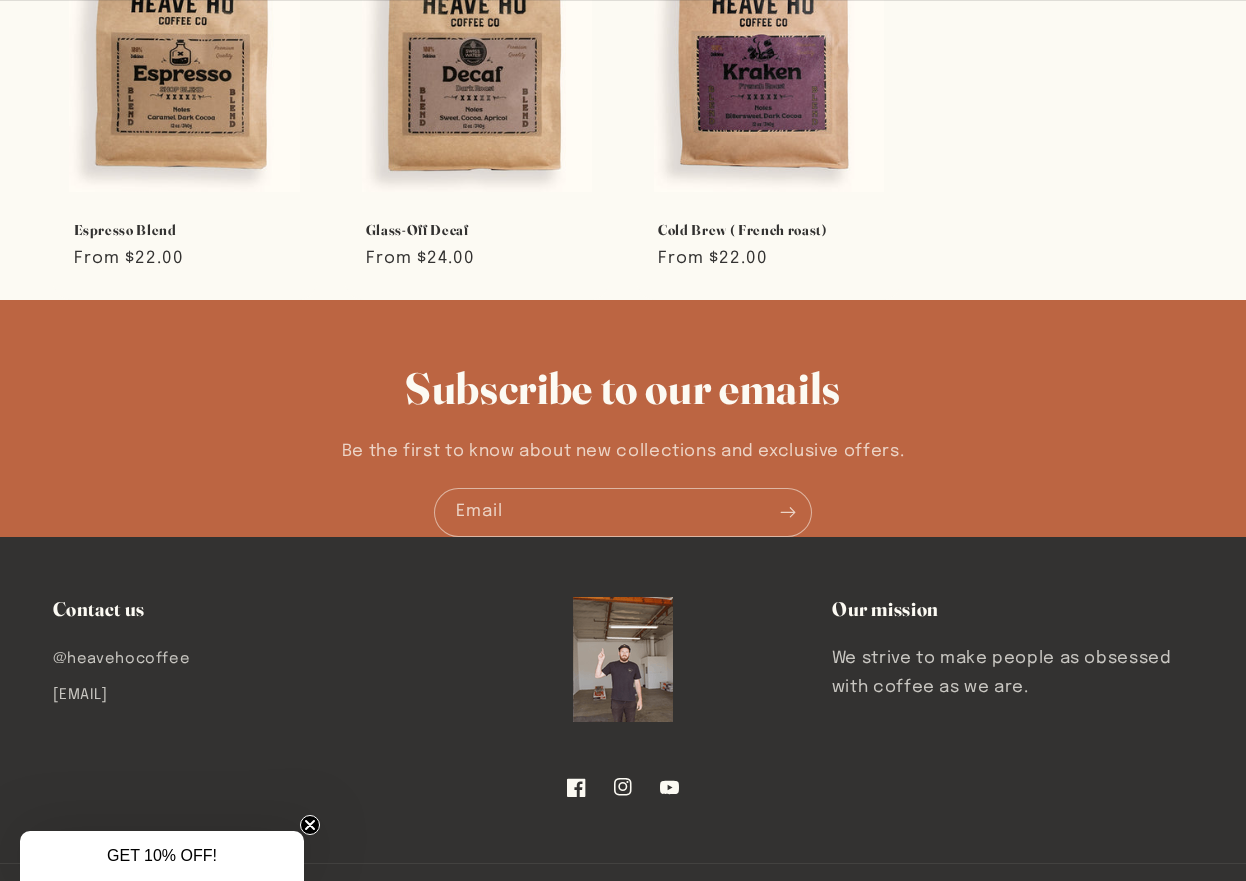 scroll, scrollTop: 1100, scrollLeft: 0, axis: vertical 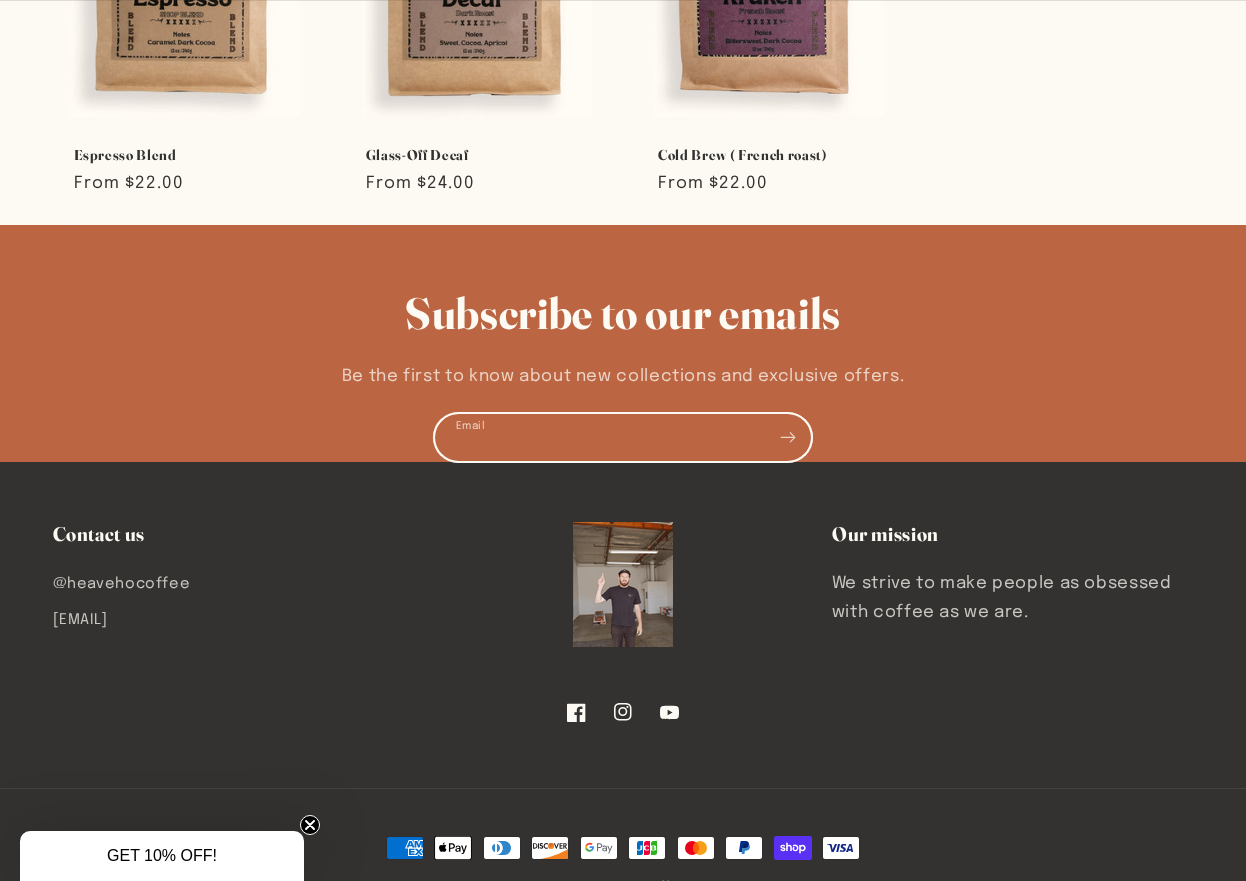 click on "Email" at bounding box center [623, 437] 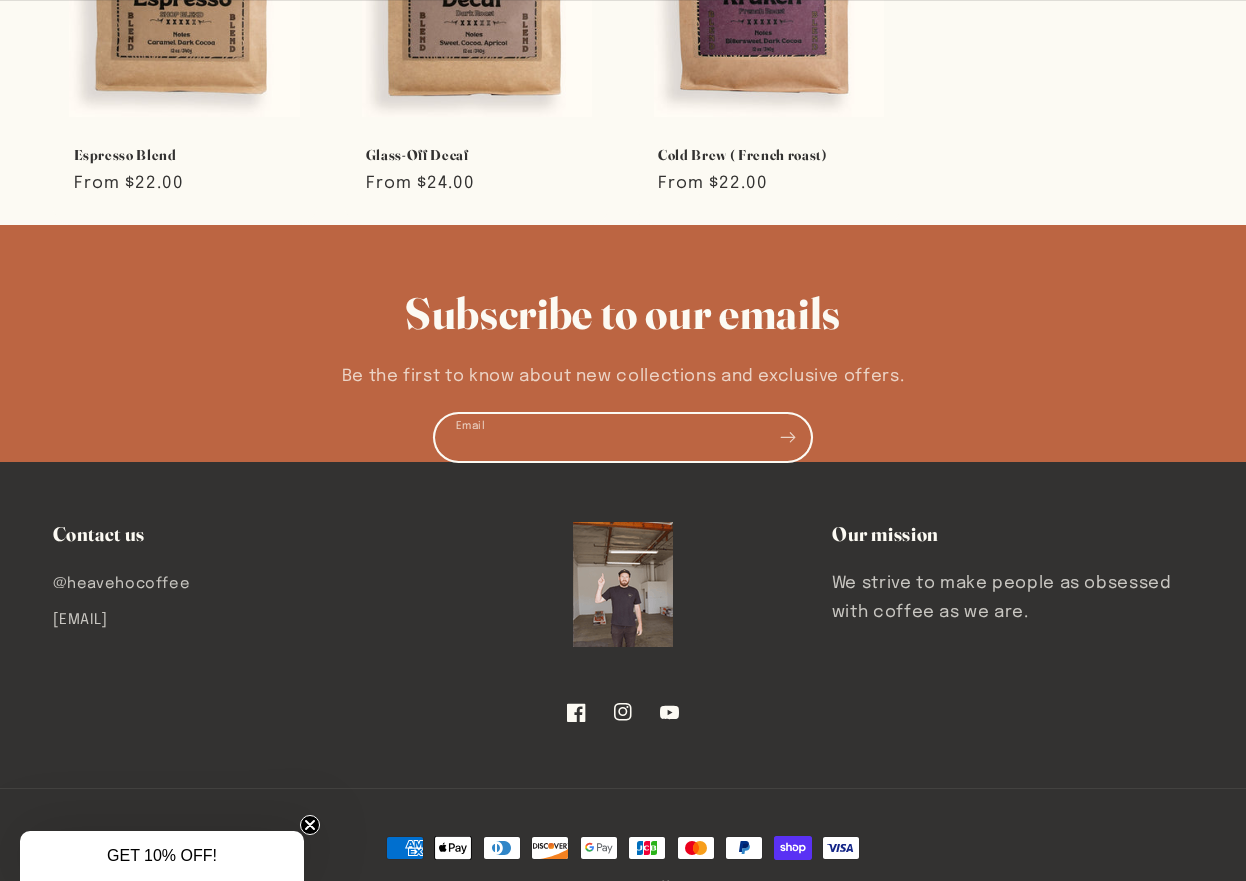 type on "[EMAIL]" 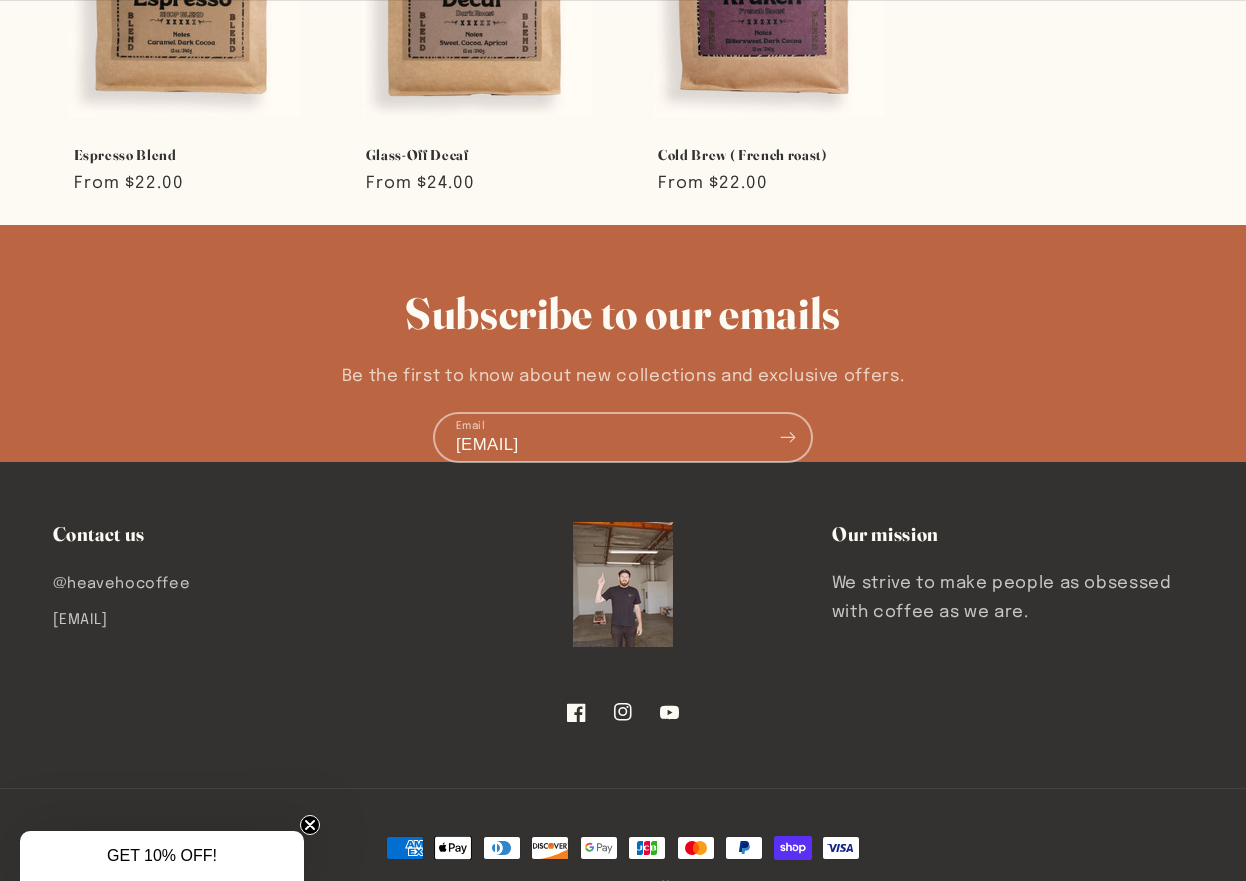 click at bounding box center (788, 437) 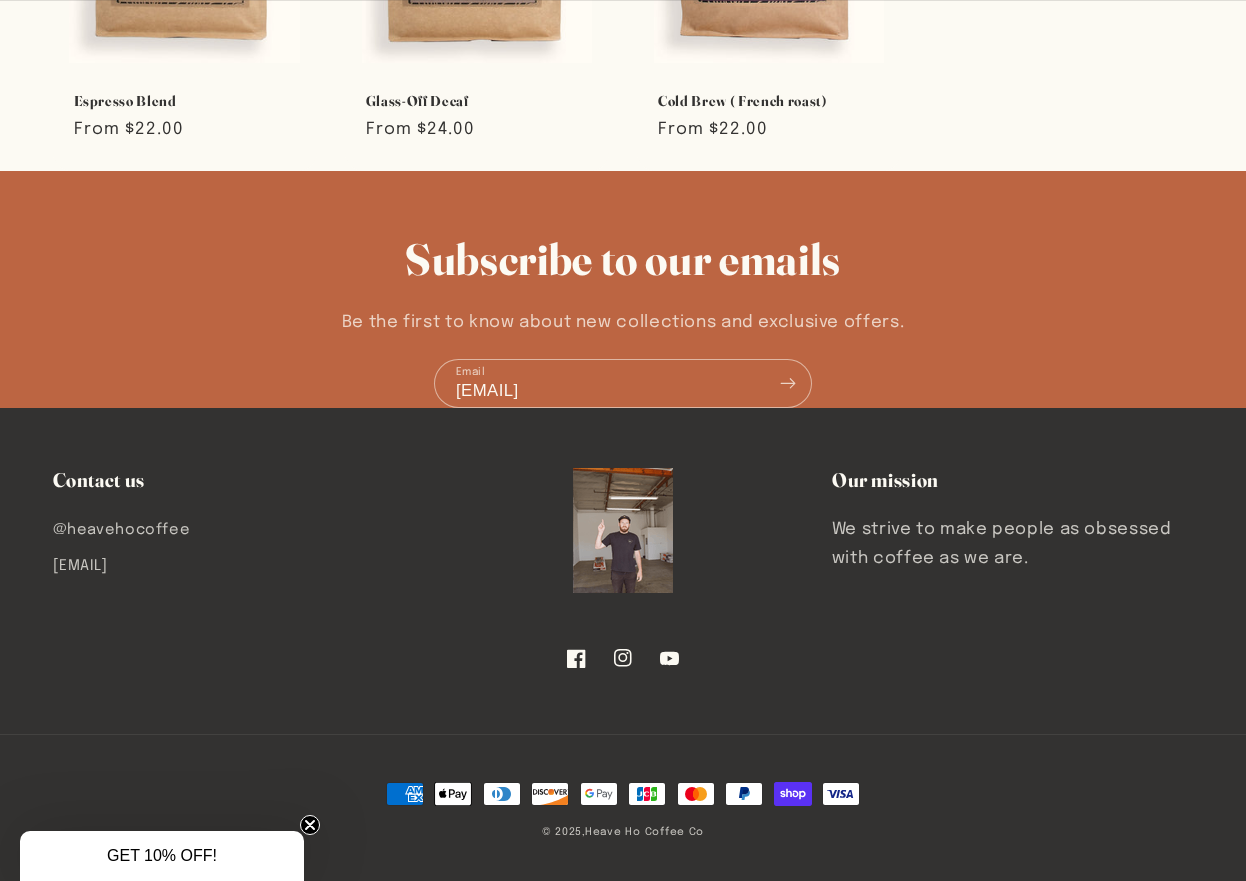 scroll, scrollTop: 1176, scrollLeft: 0, axis: vertical 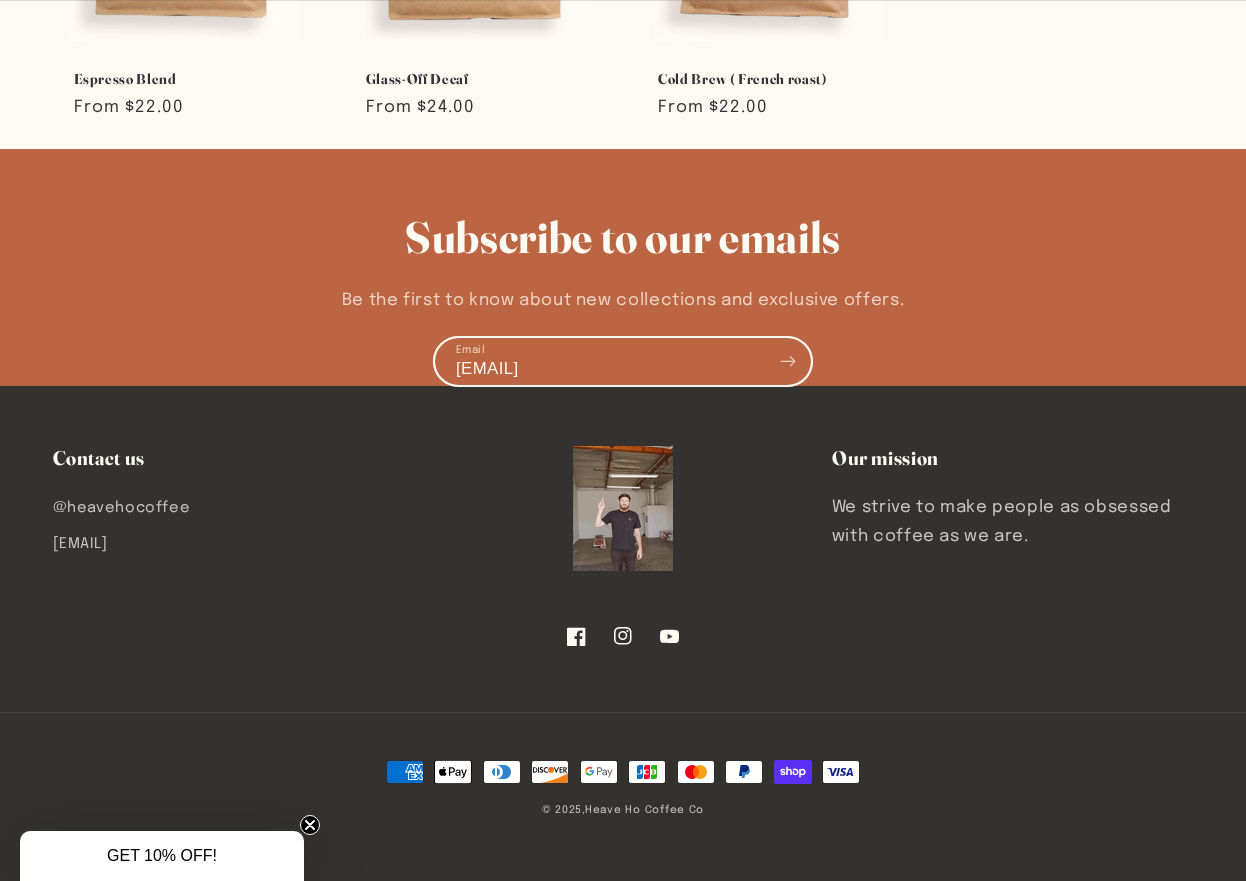 click on "[EMAIL]" at bounding box center [623, 361] 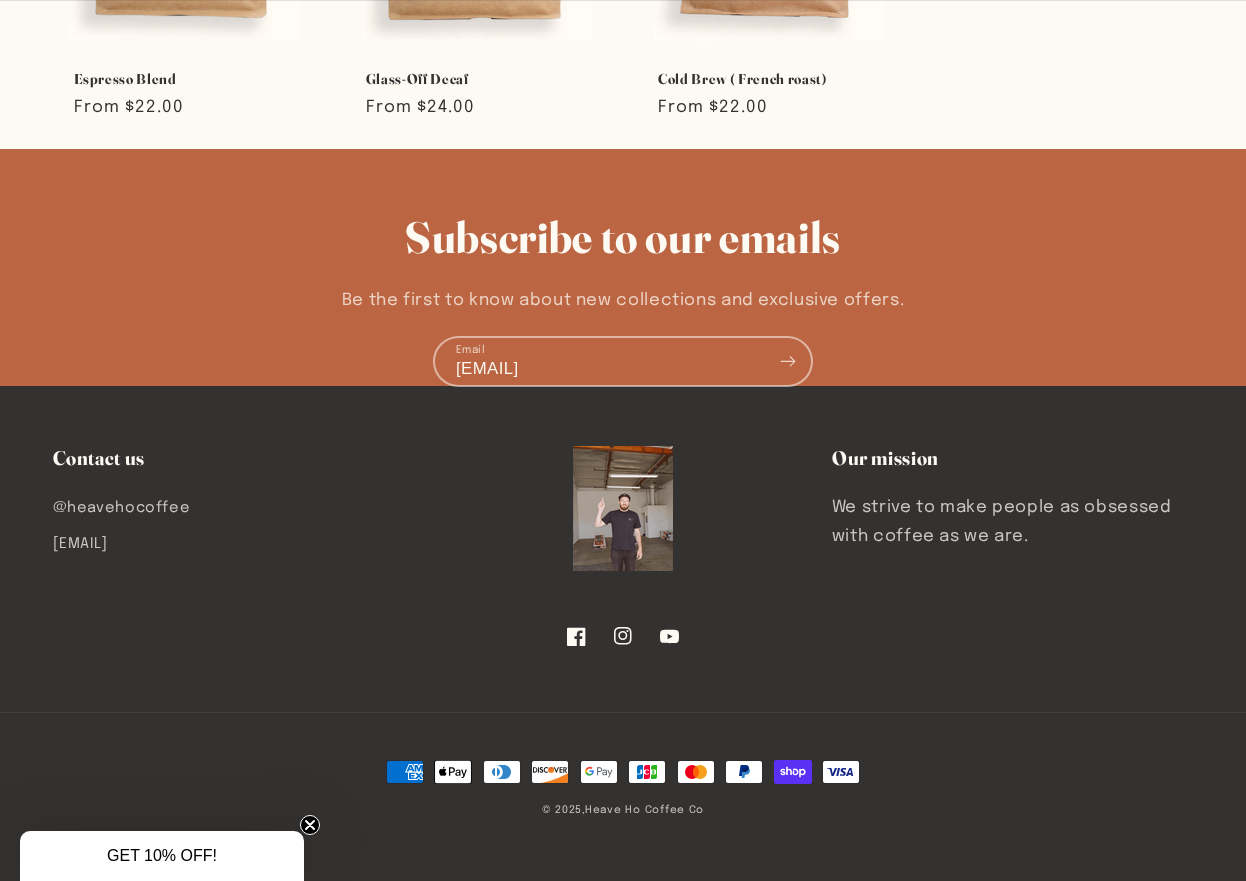 click 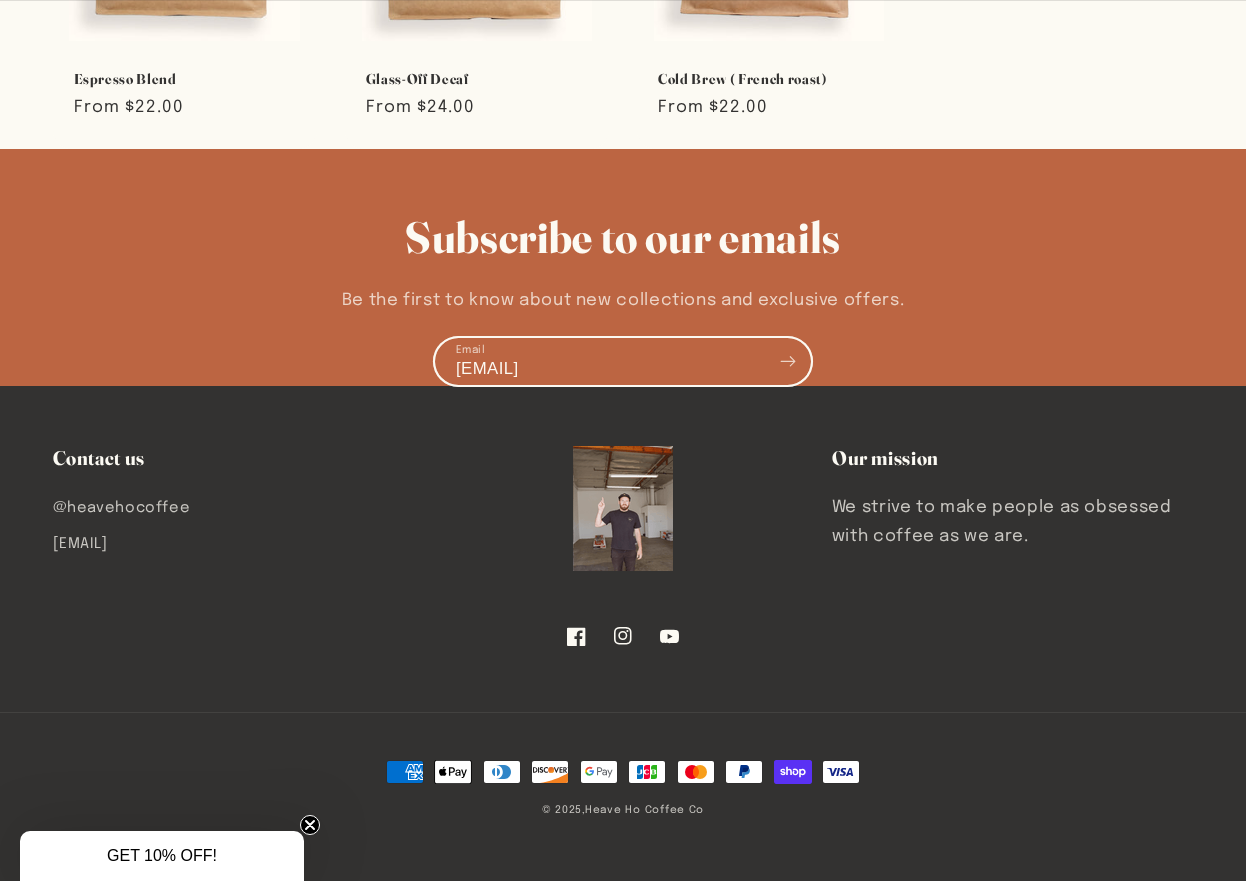 click on "[EMAIL]" at bounding box center [623, 361] 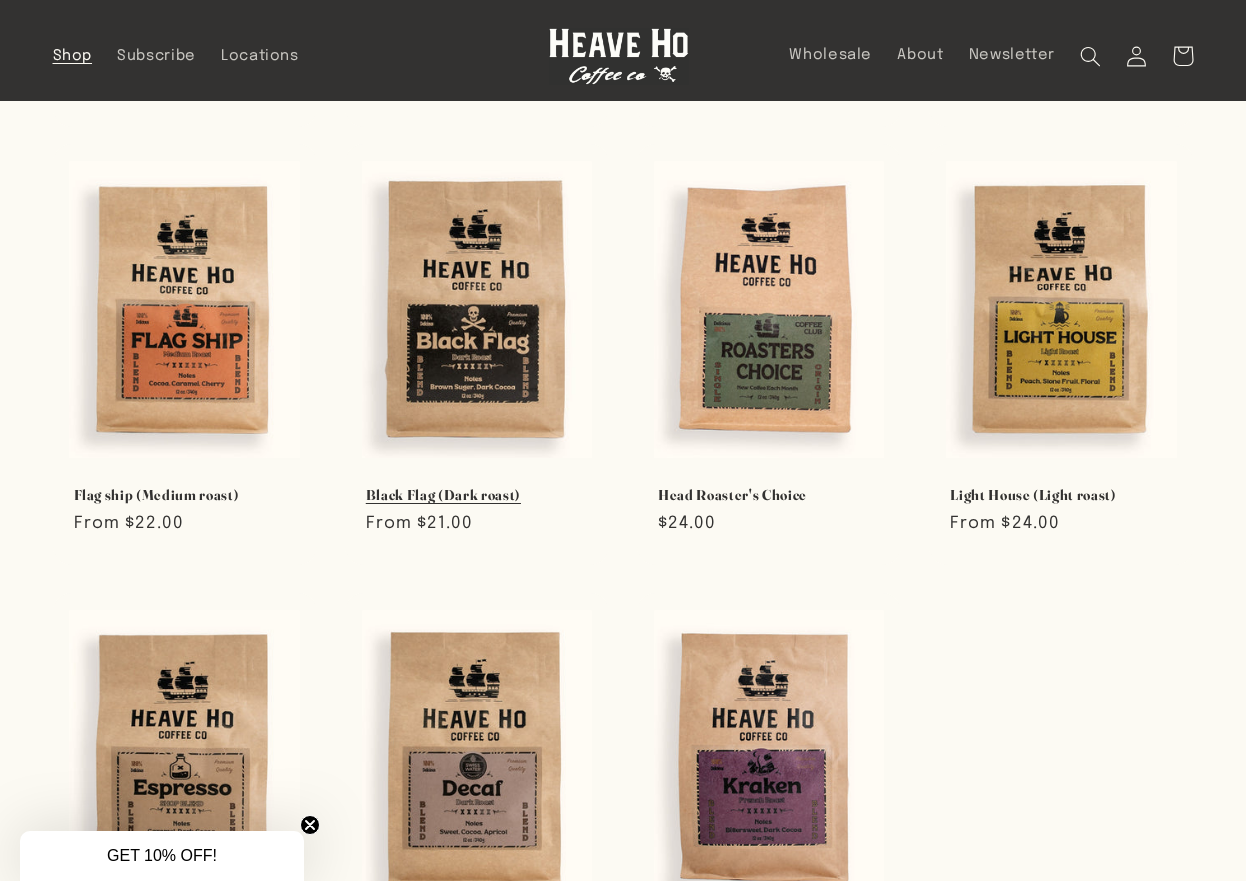 scroll, scrollTop: 276, scrollLeft: 0, axis: vertical 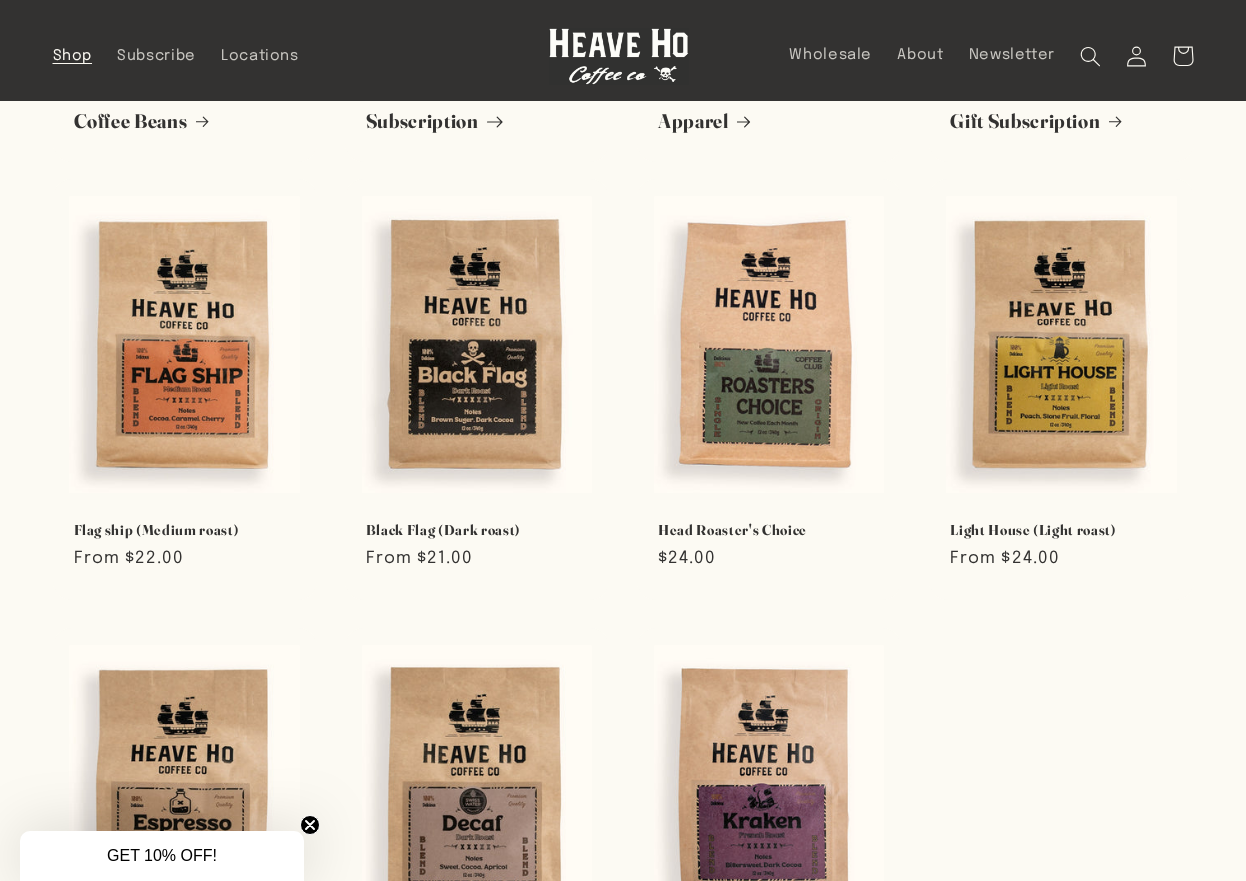 click on "Subscription" at bounding box center [477, 121] 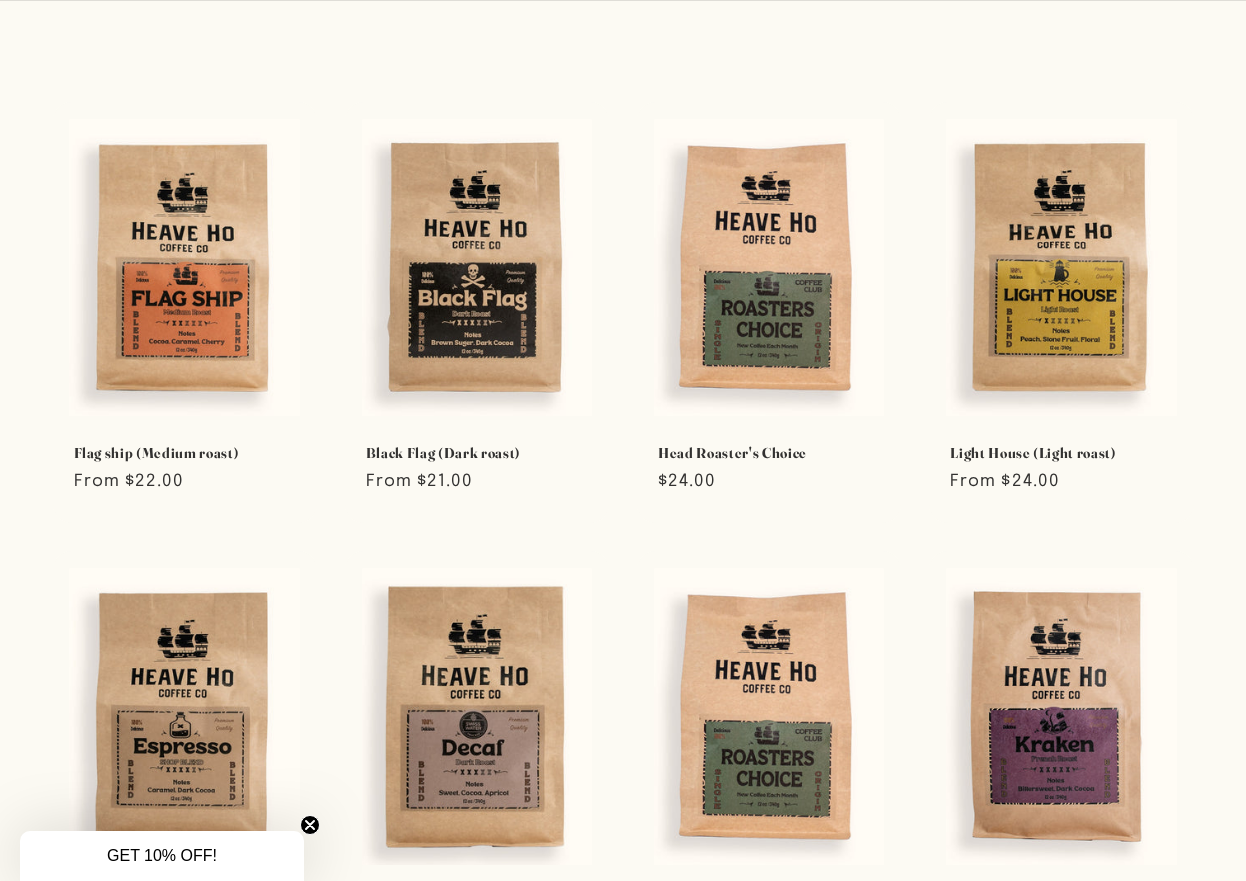 scroll, scrollTop: 800, scrollLeft: 0, axis: vertical 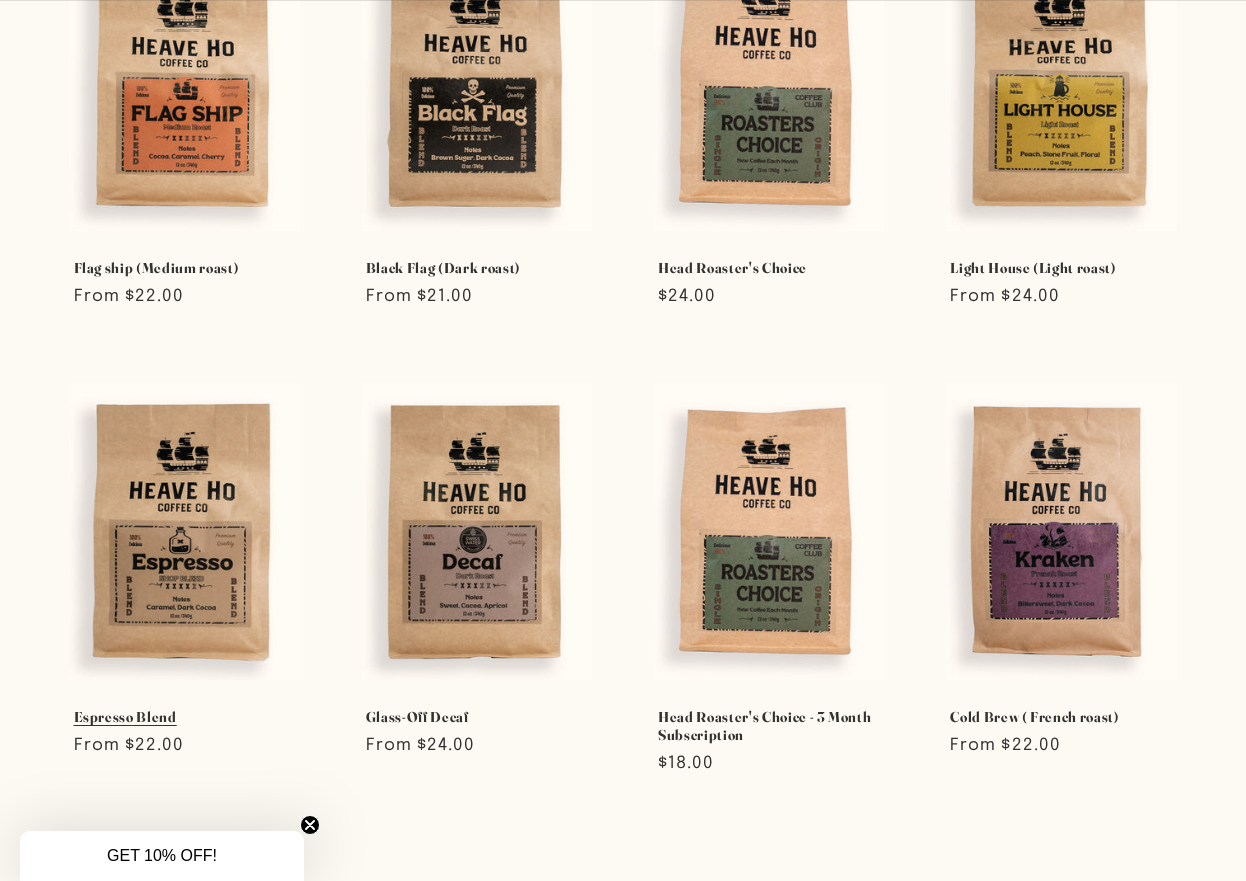 click on "Espresso Blend" at bounding box center [185, 717] 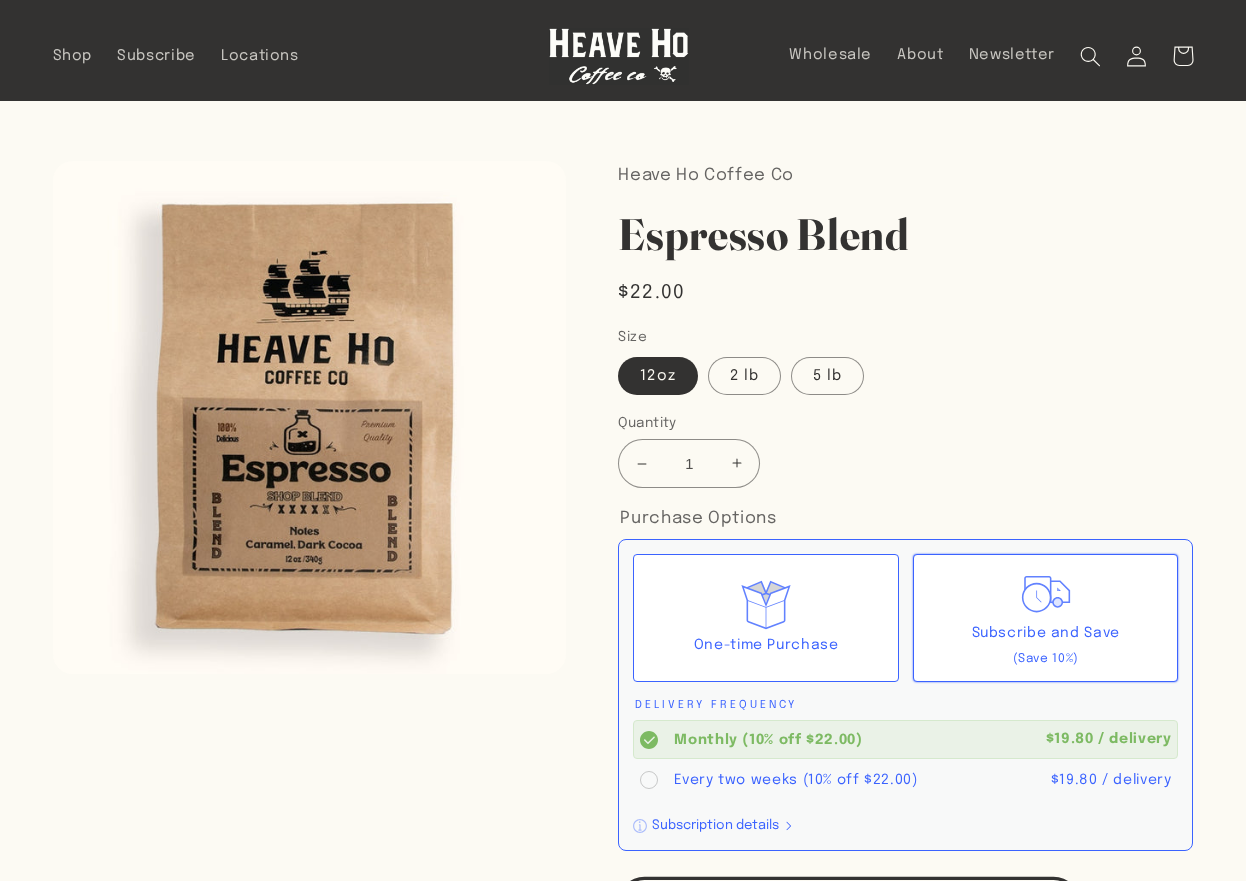 scroll, scrollTop: 0, scrollLeft: 0, axis: both 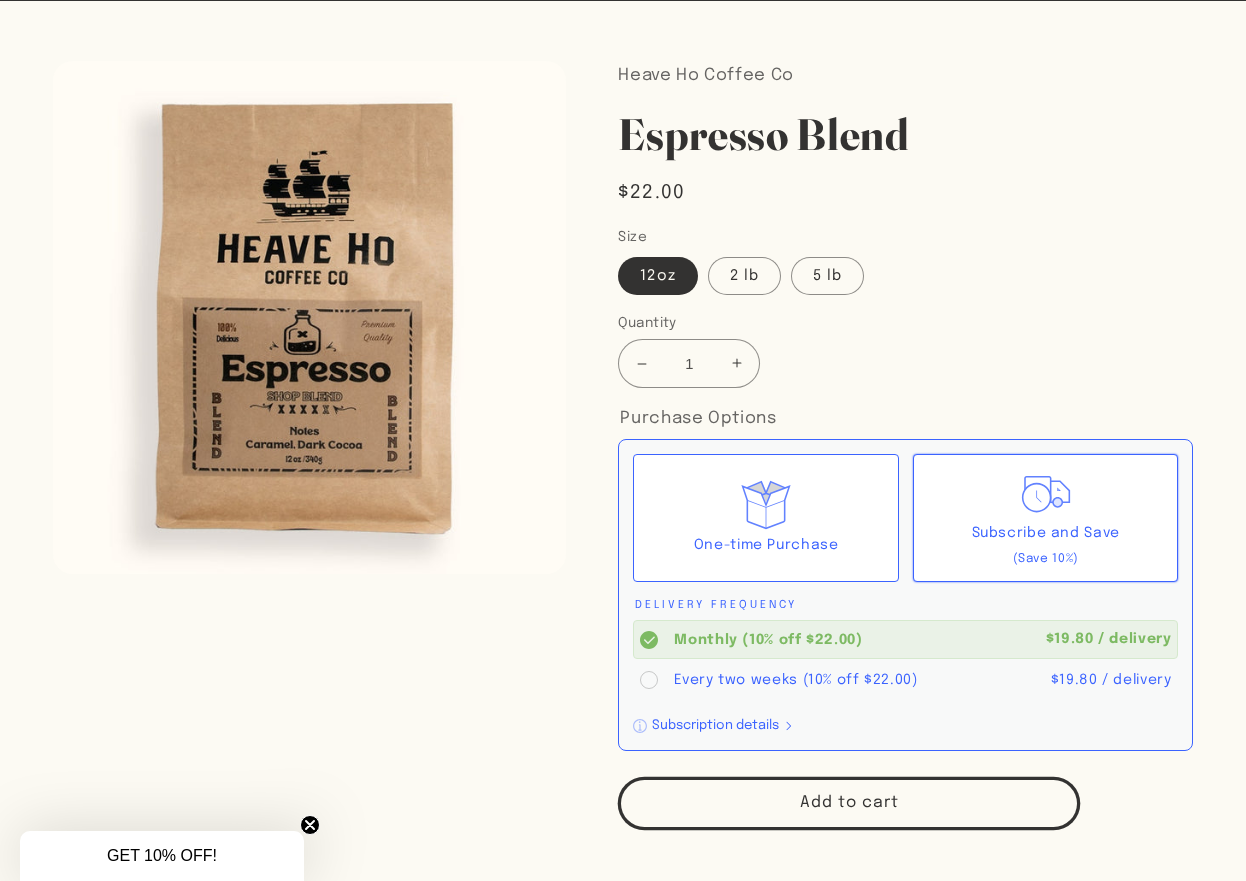 click 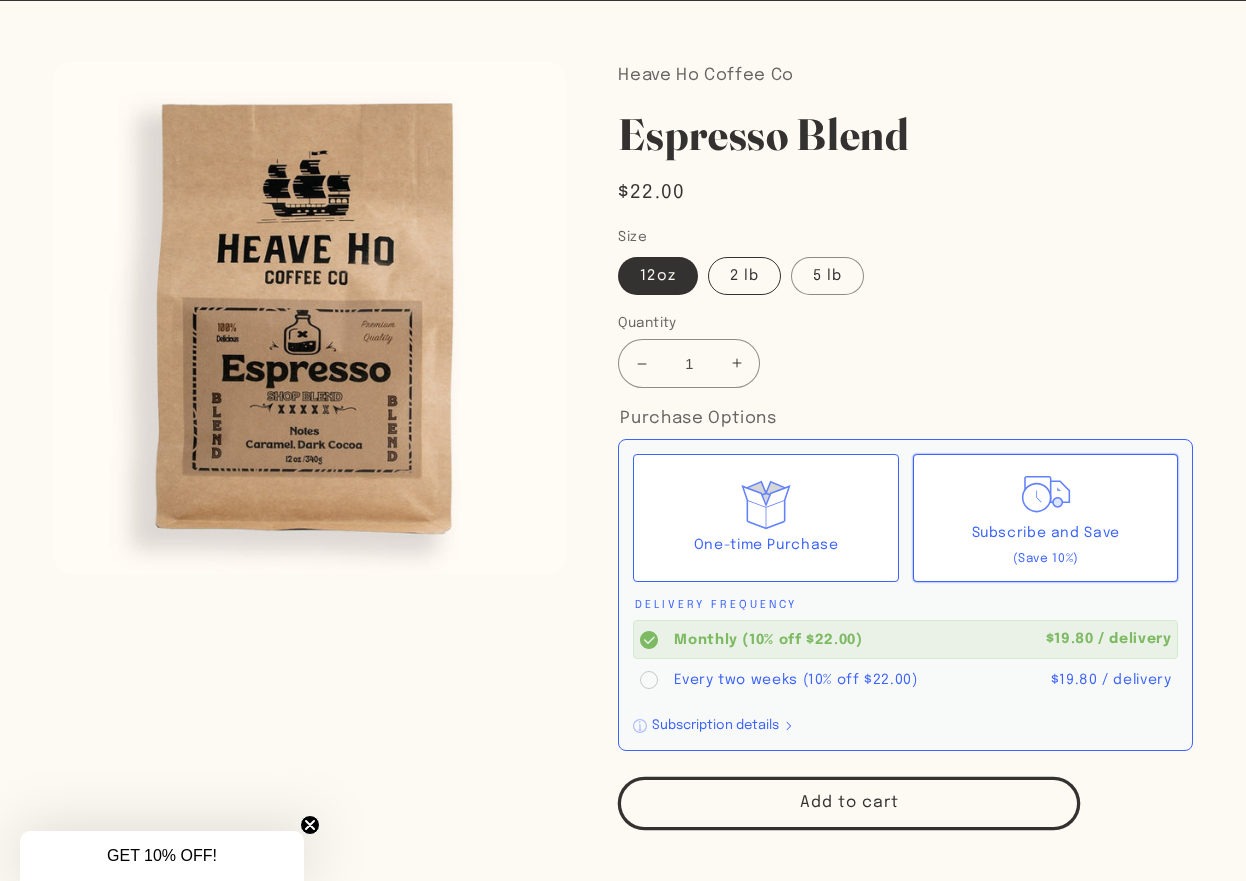 click on "2 lb" at bounding box center [744, 276] 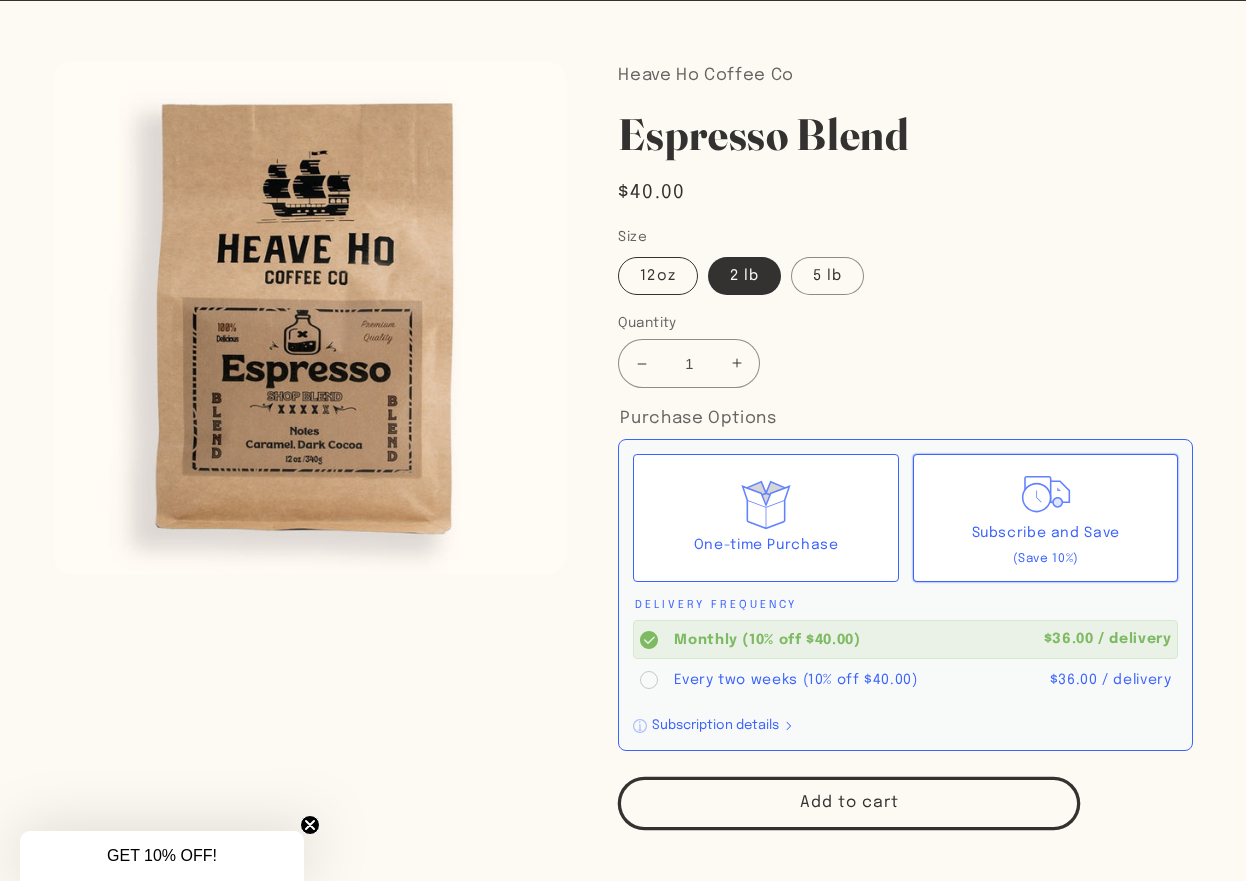 click on "12oz" at bounding box center [657, 276] 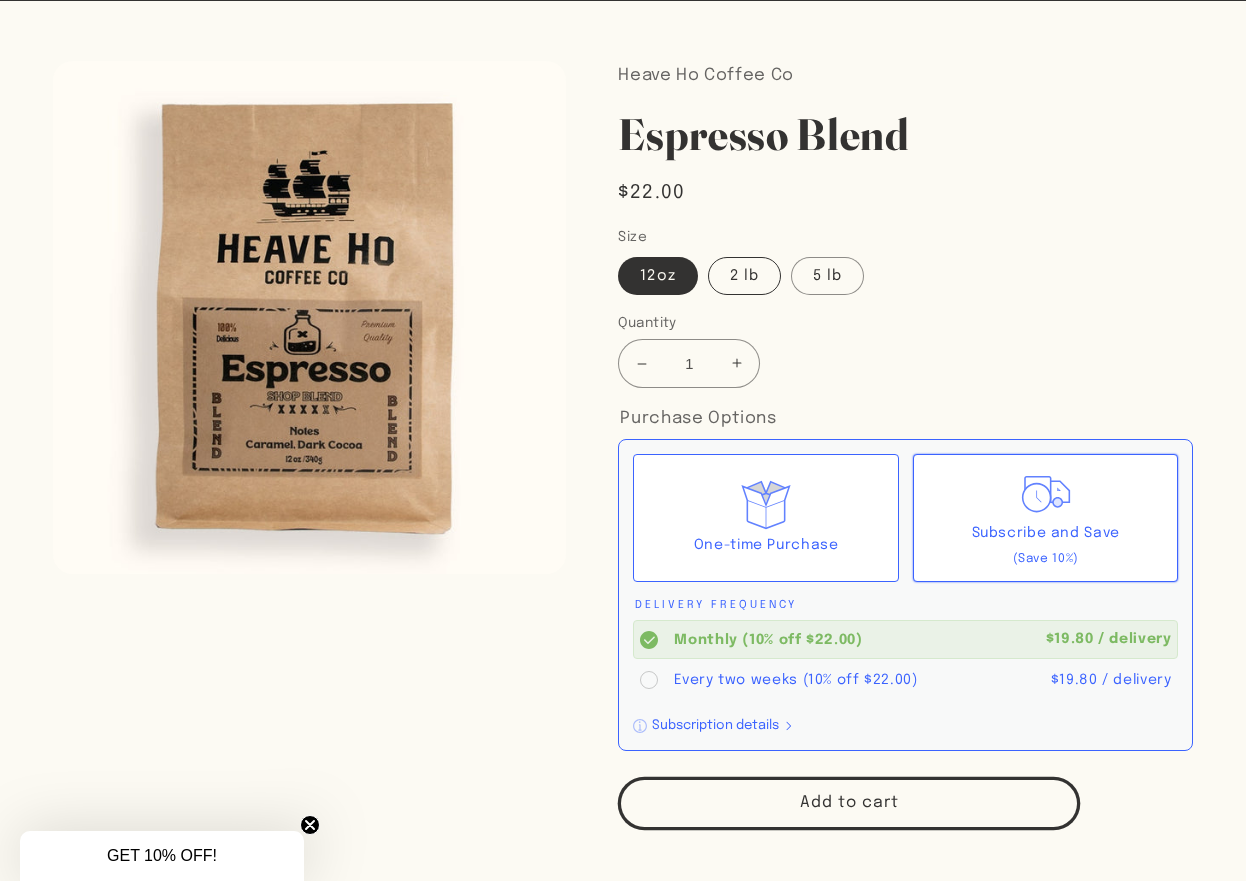 click on "2 lb" at bounding box center (744, 276) 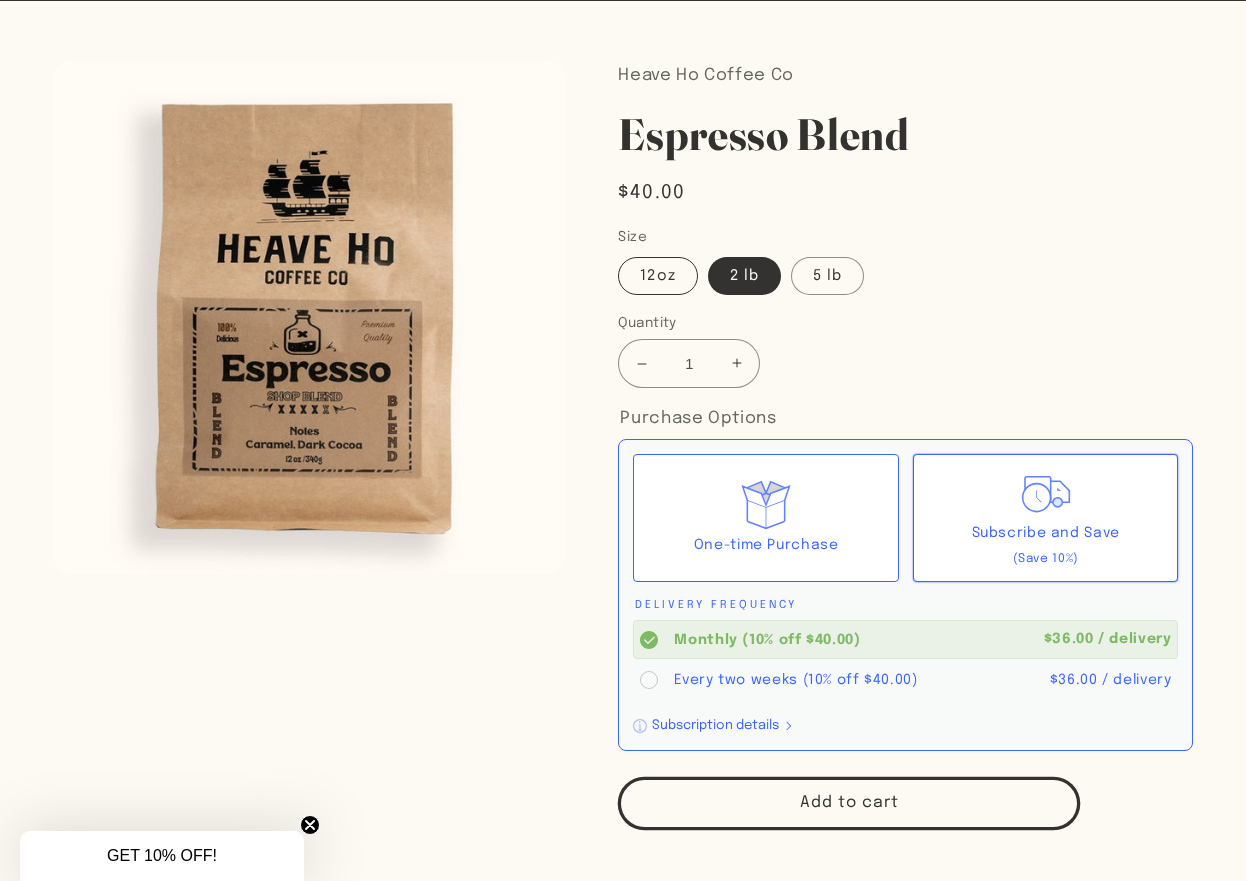 click on "12oz" at bounding box center (657, 276) 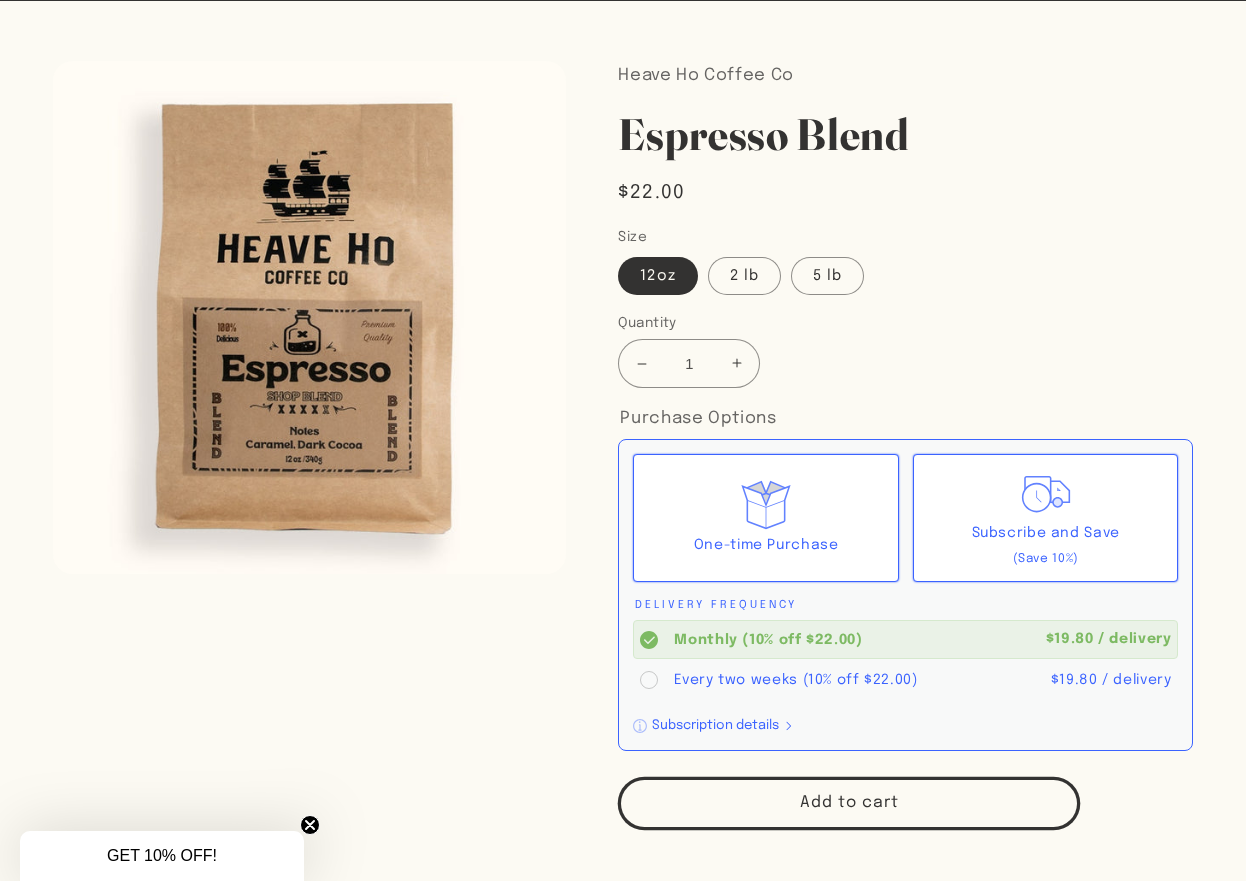 click on "One-time Purchase" at bounding box center [766, 518] 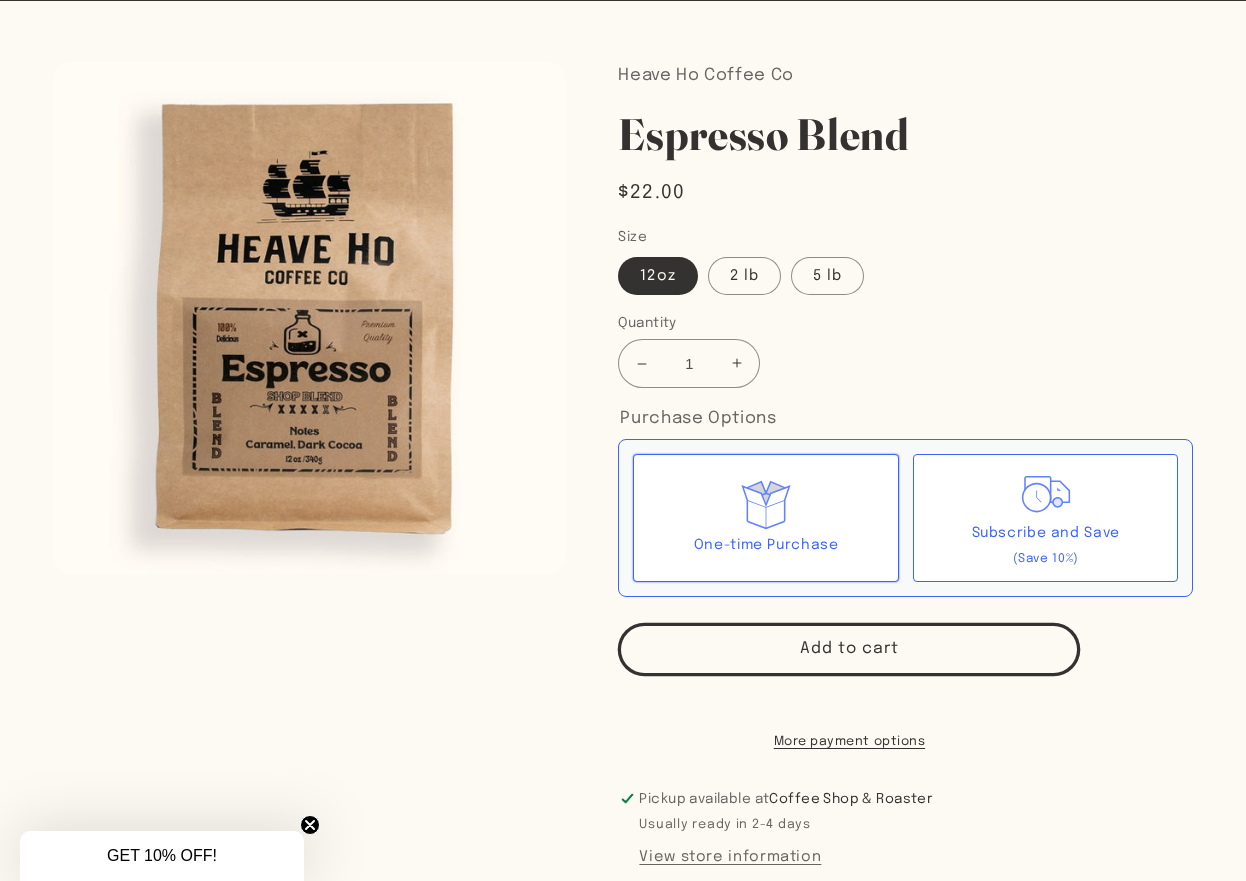 click 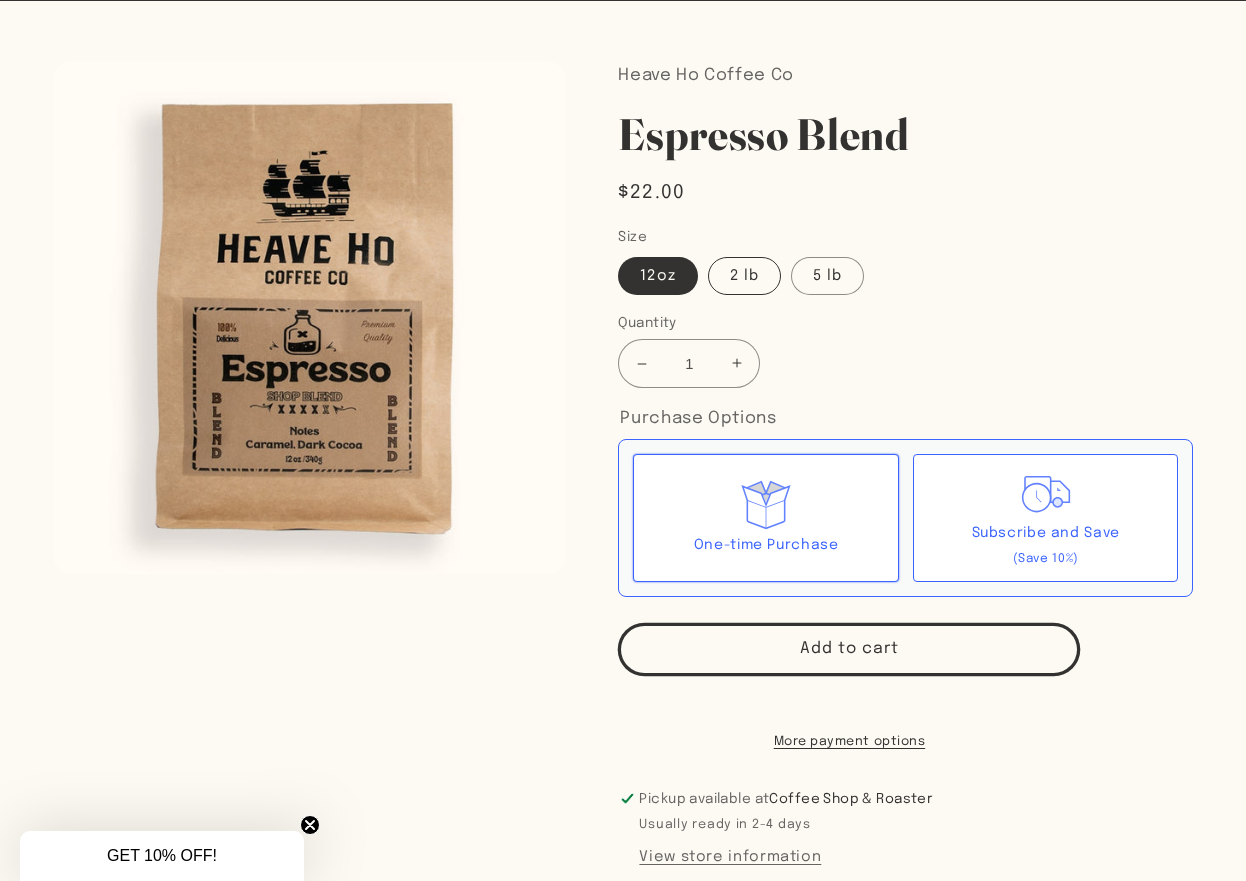 click on "2 lb" at bounding box center (744, 276) 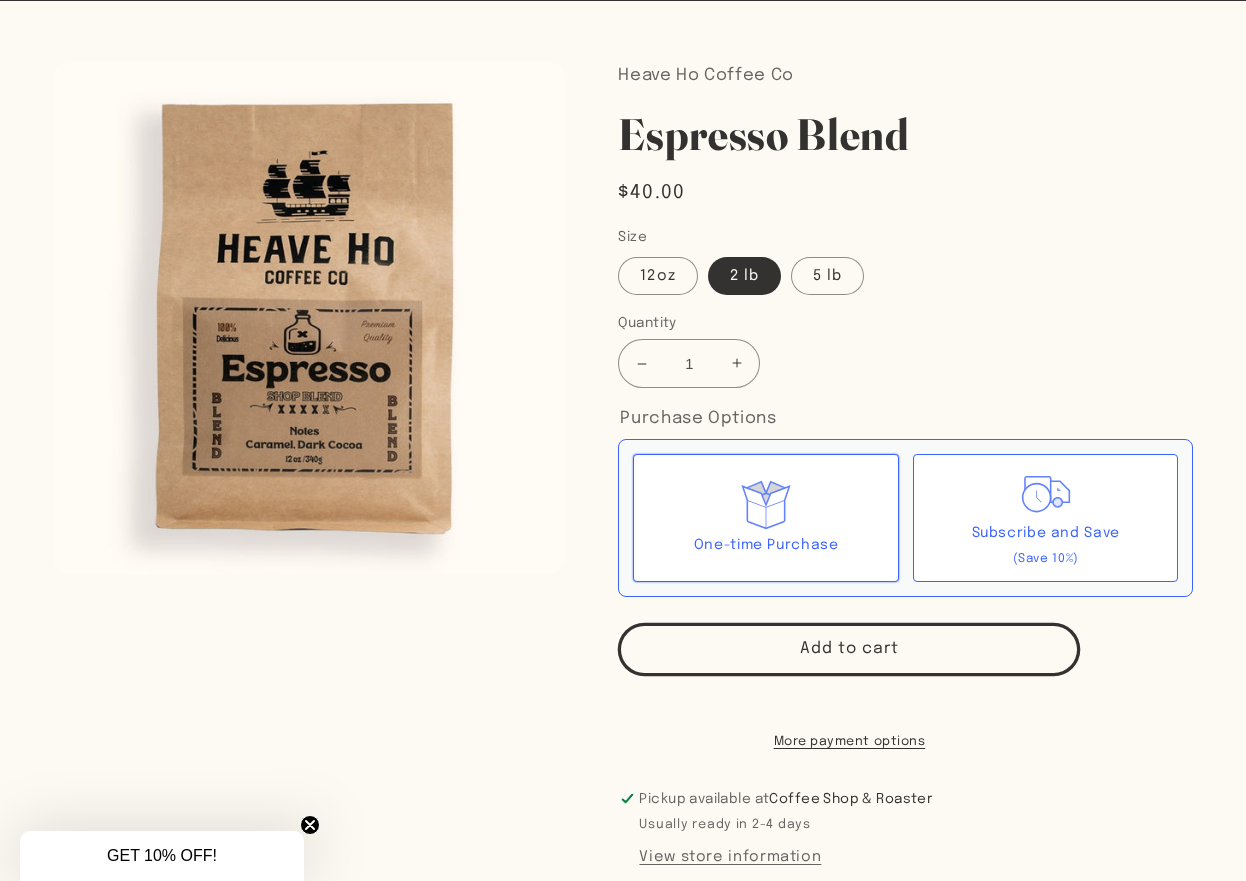 click 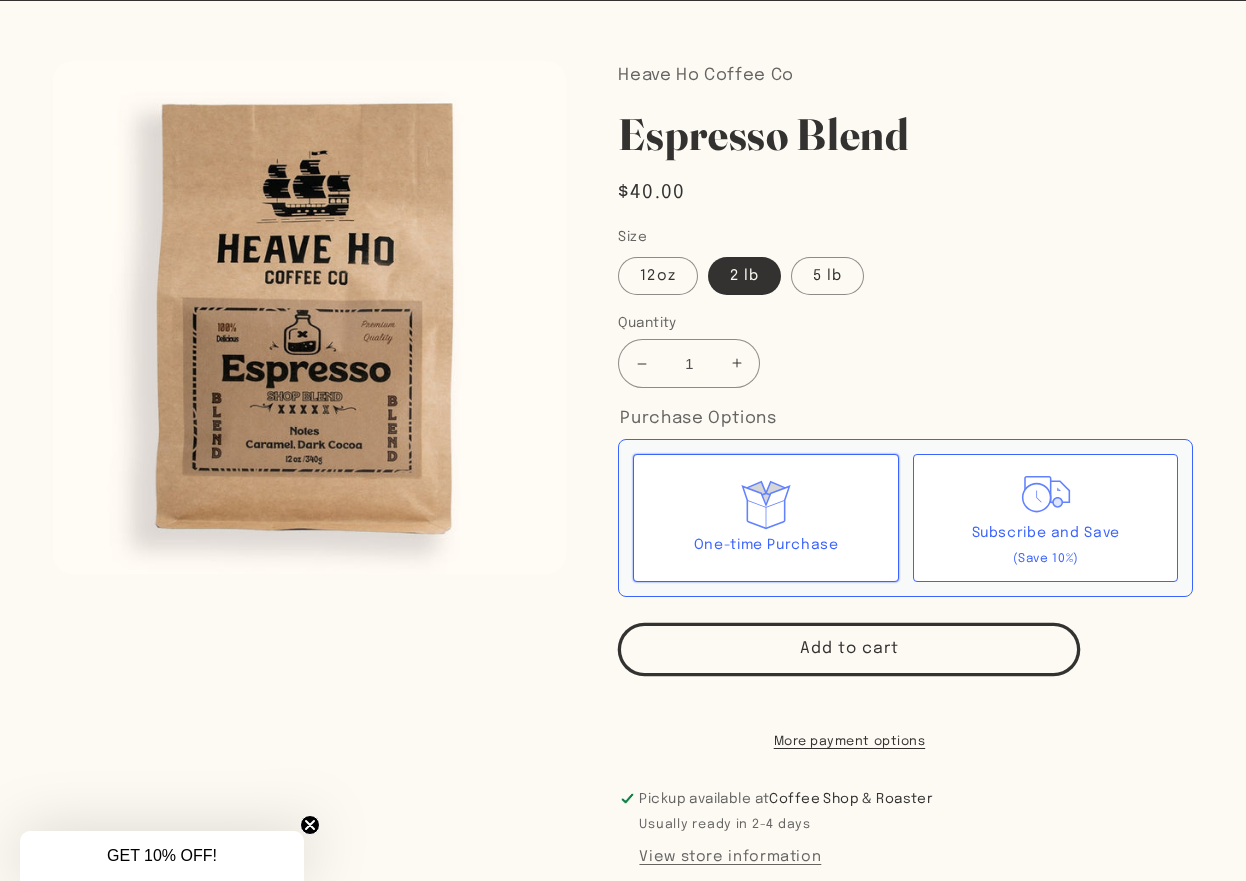 click on "One-time Purchase" at bounding box center [0, 0] 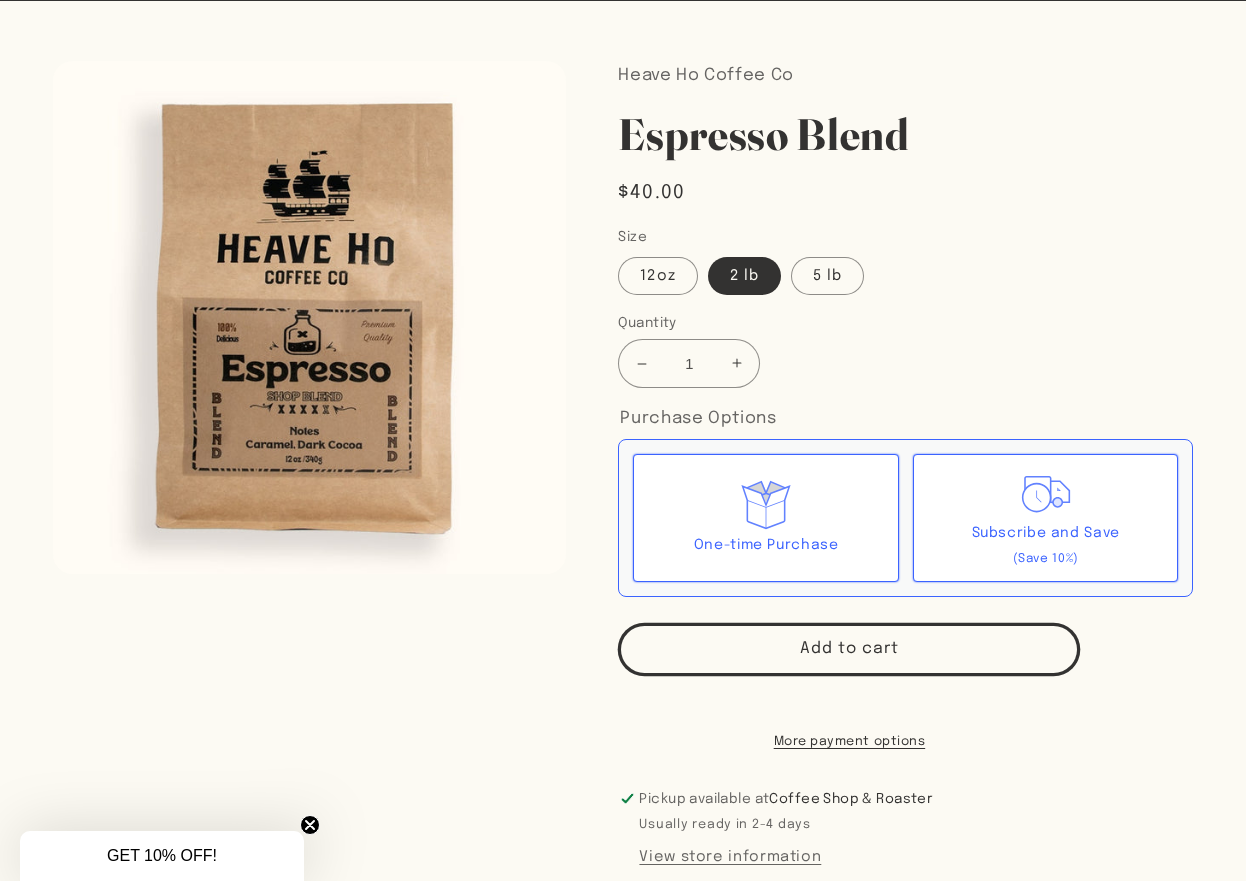 click on "Subscribe and Save
(Save 10%)" at bounding box center (1046, 518) 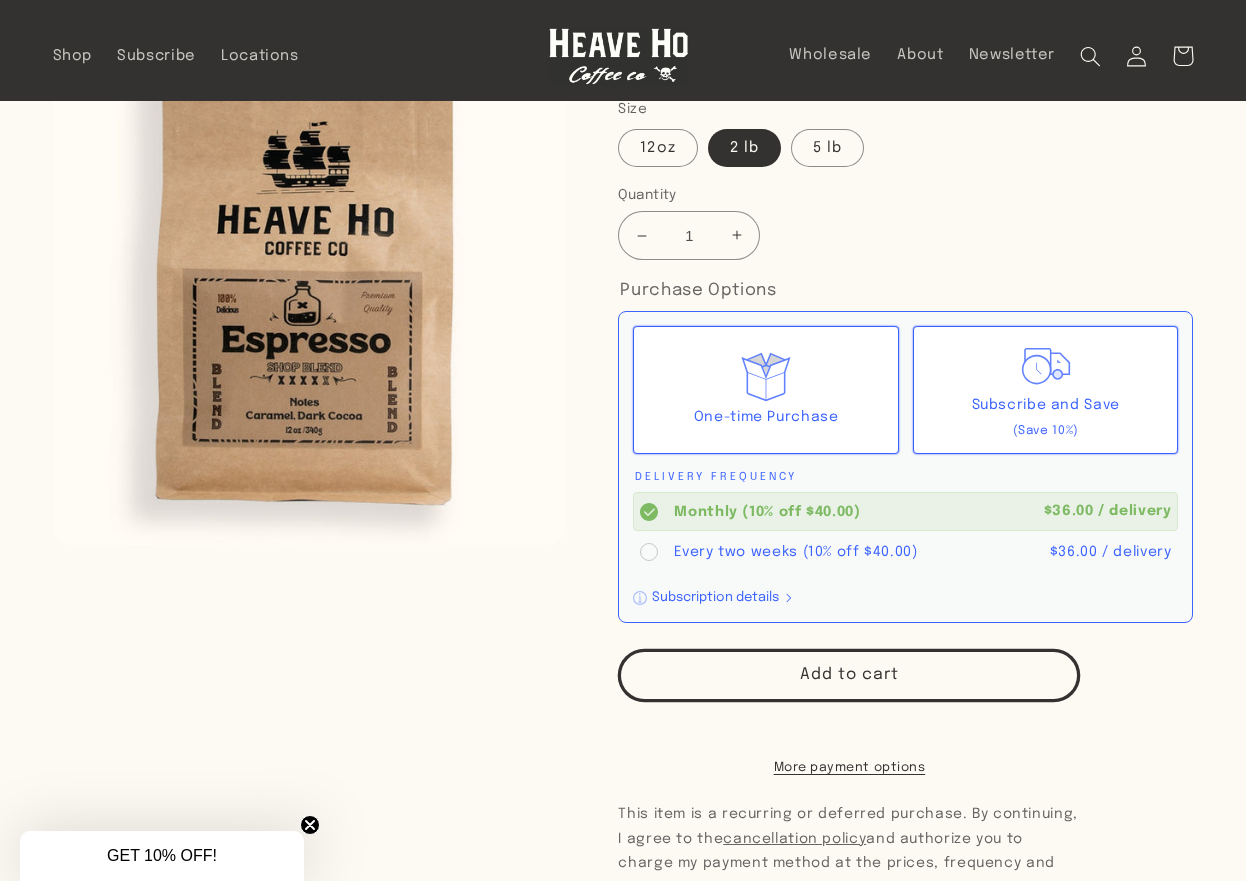 scroll, scrollTop: 200, scrollLeft: 0, axis: vertical 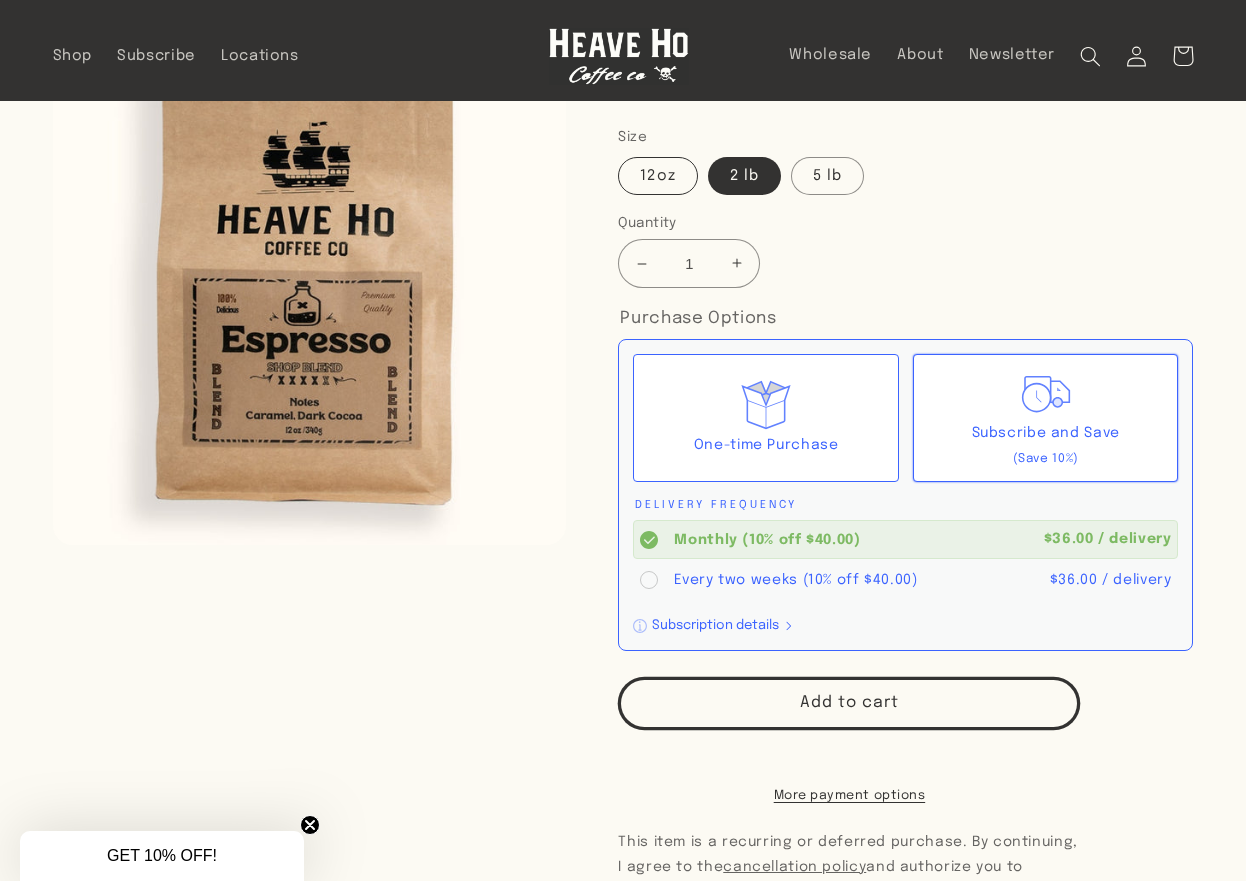 click on "12oz" at bounding box center (657, 176) 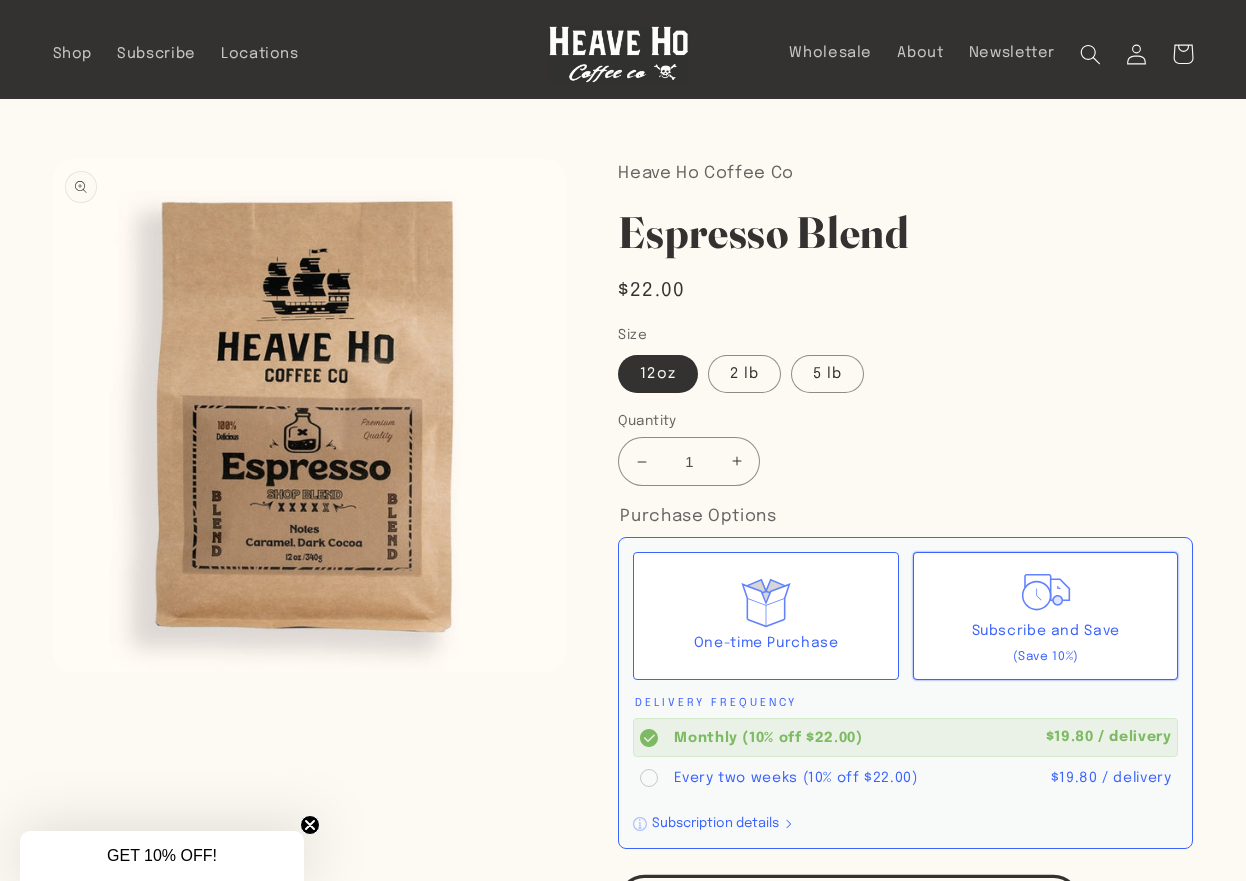scroll, scrollTop: 0, scrollLeft: 0, axis: both 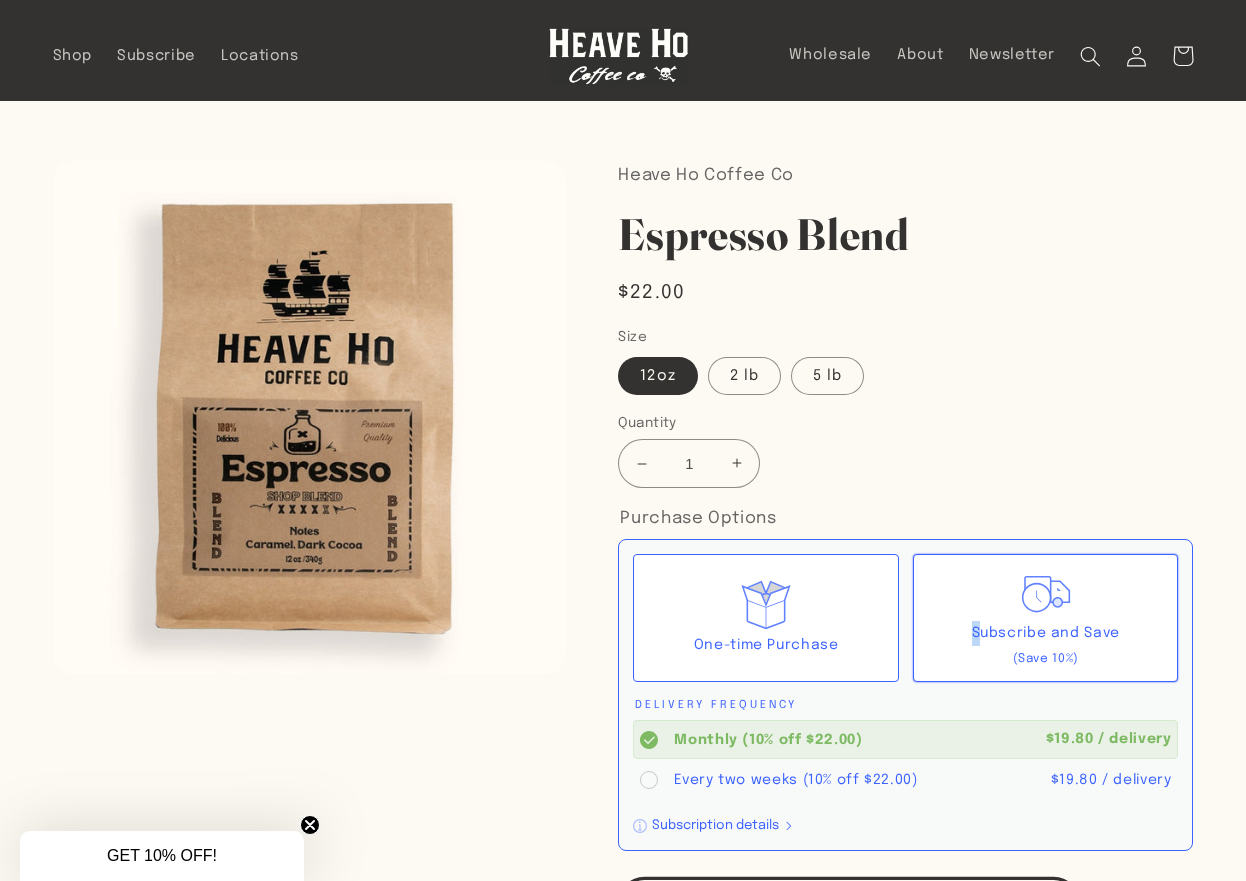 click on "Subscribe and Save" at bounding box center (1046, 633) 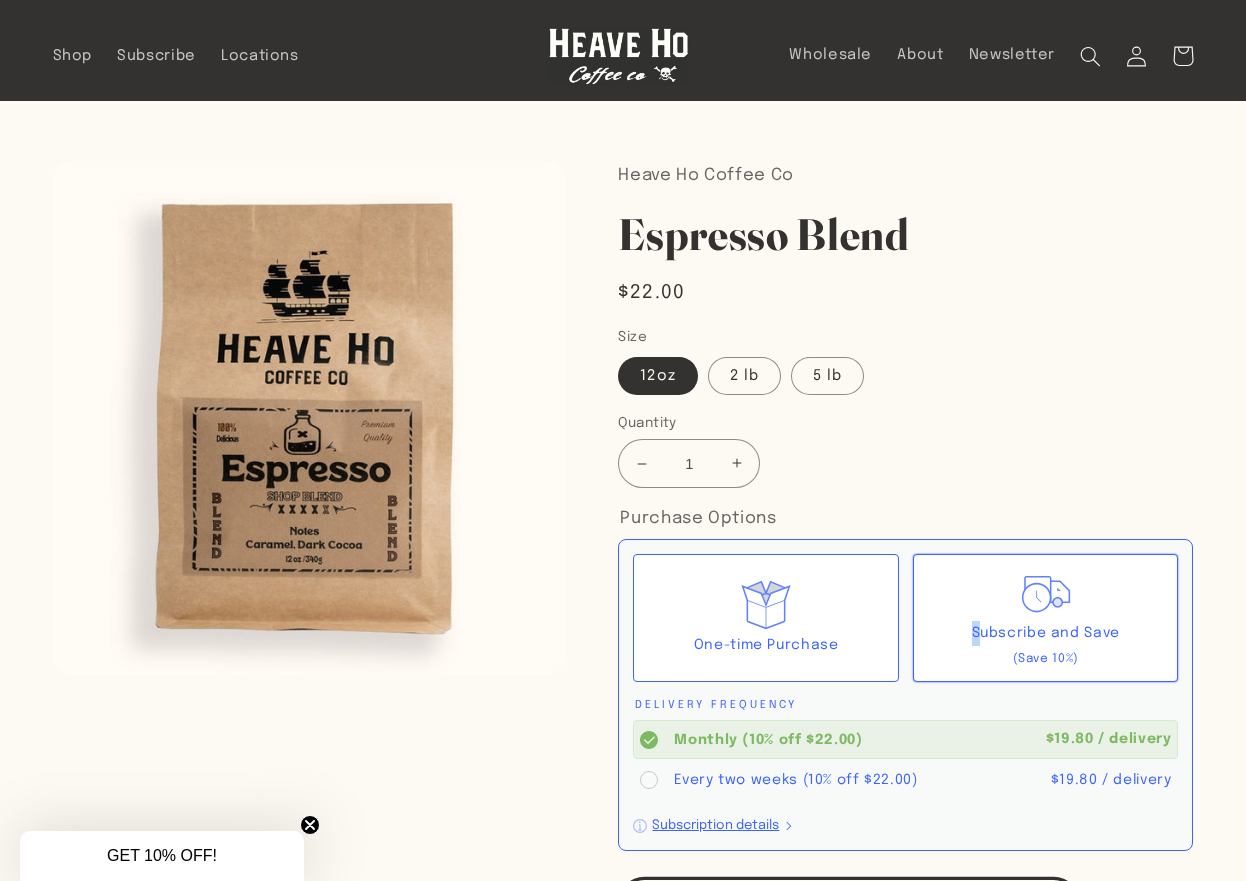 click on "Subscription details" at bounding box center (715, 825) 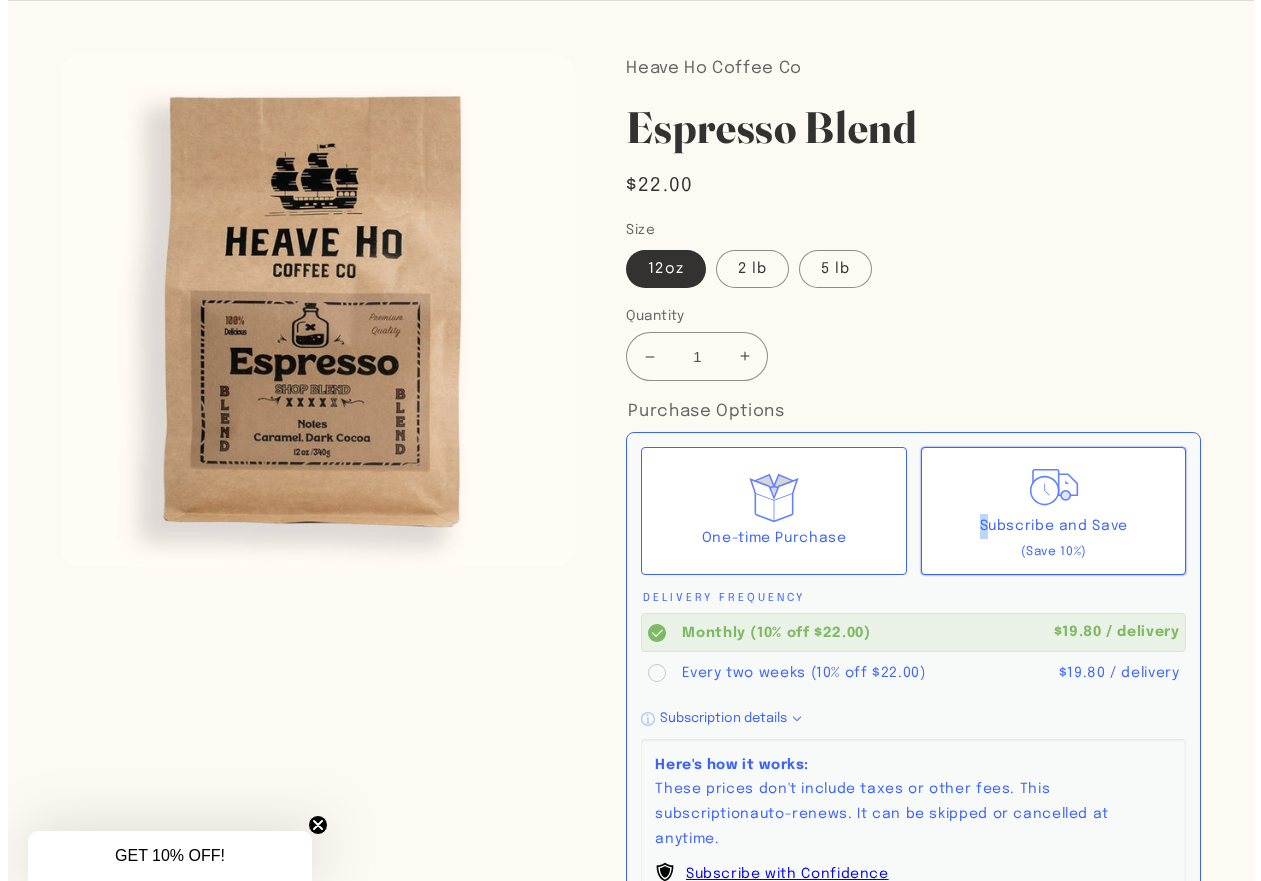 scroll, scrollTop: 300, scrollLeft: 0, axis: vertical 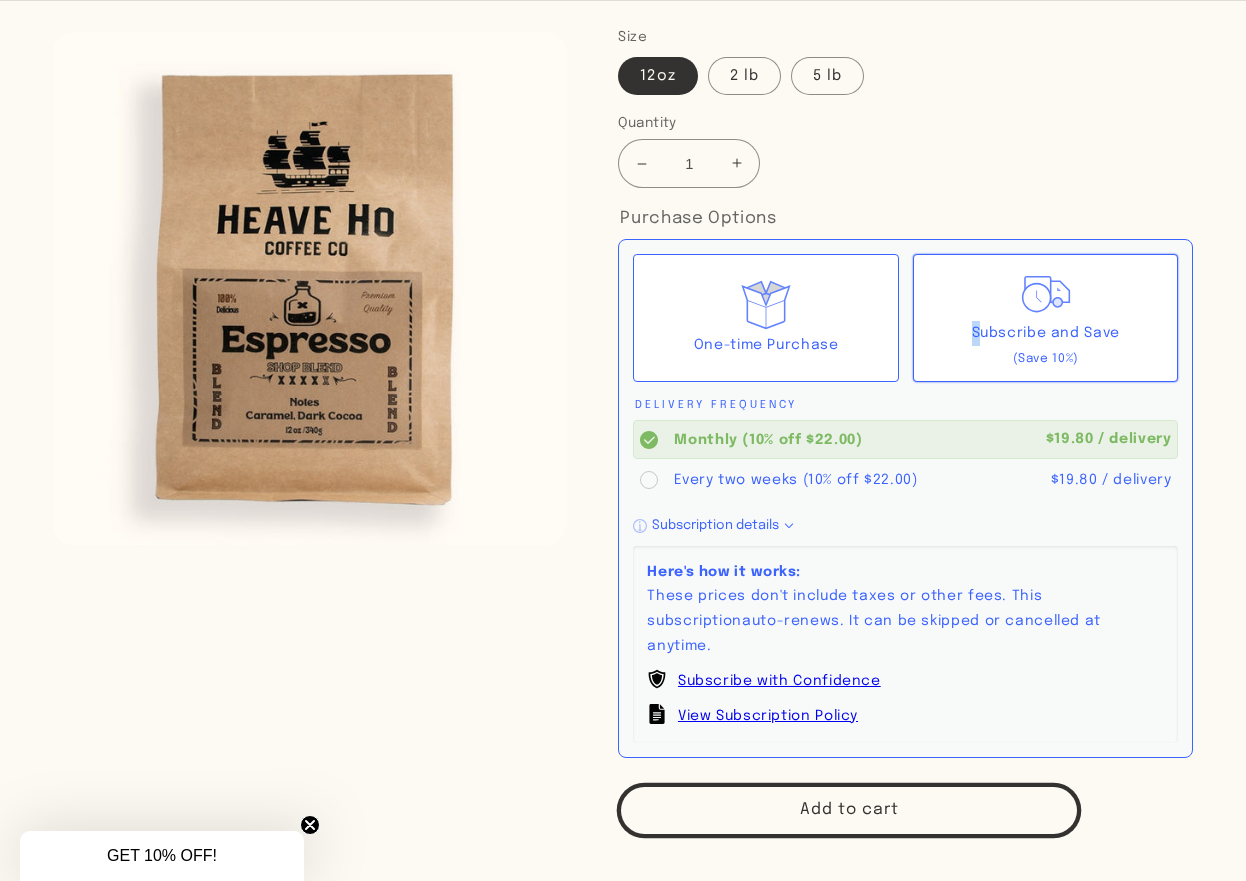 click on "Add to cart" at bounding box center [849, 810] 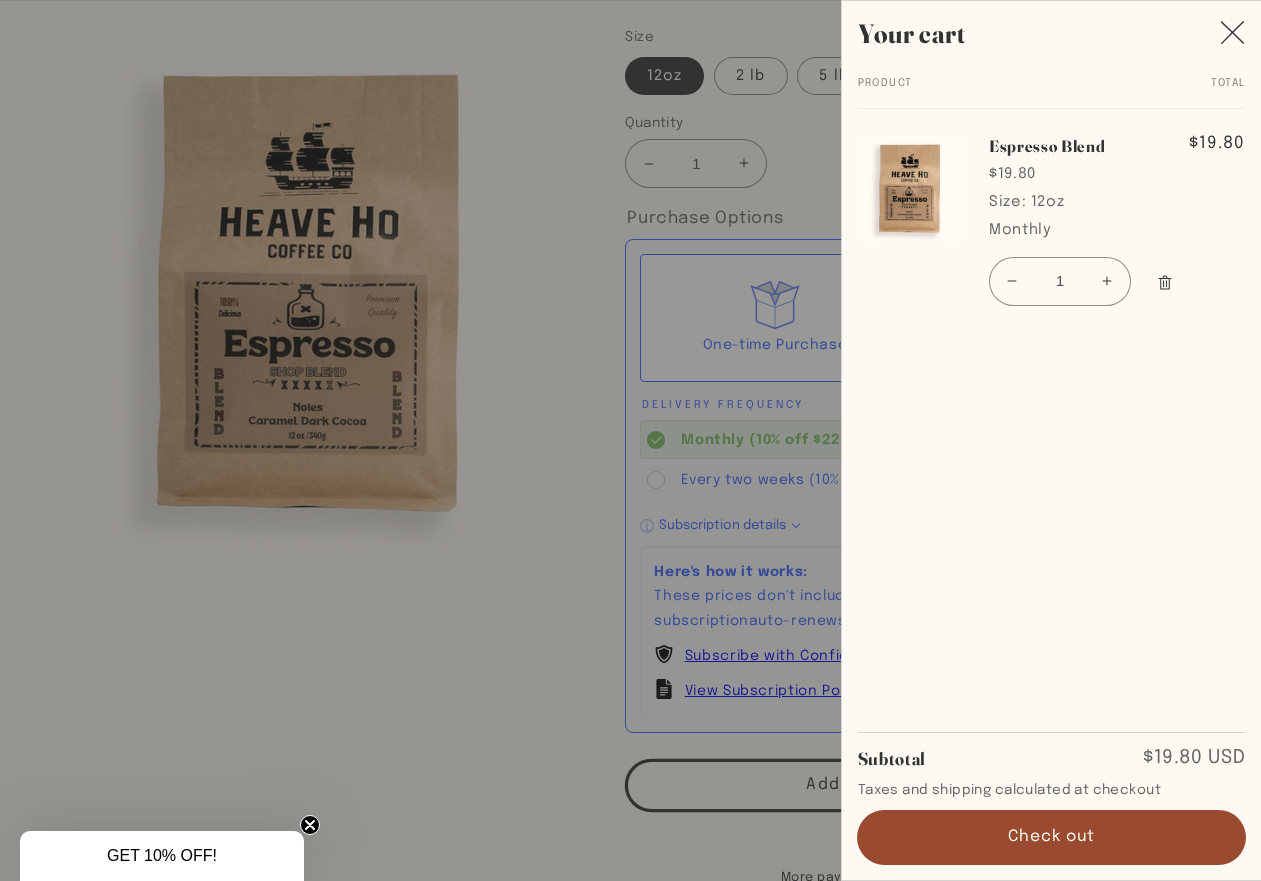 click on "Check out" at bounding box center (1052, 837) 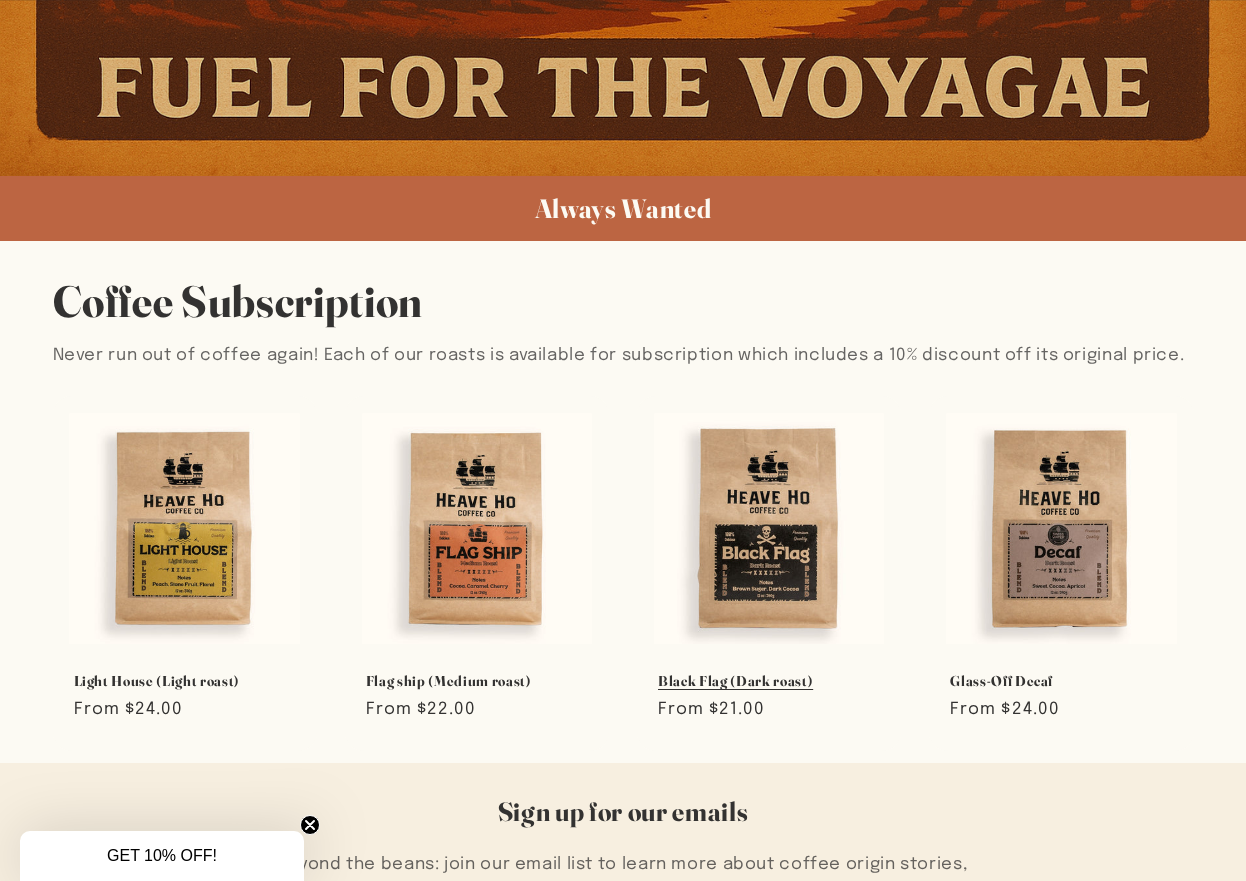 scroll, scrollTop: 1300, scrollLeft: 0, axis: vertical 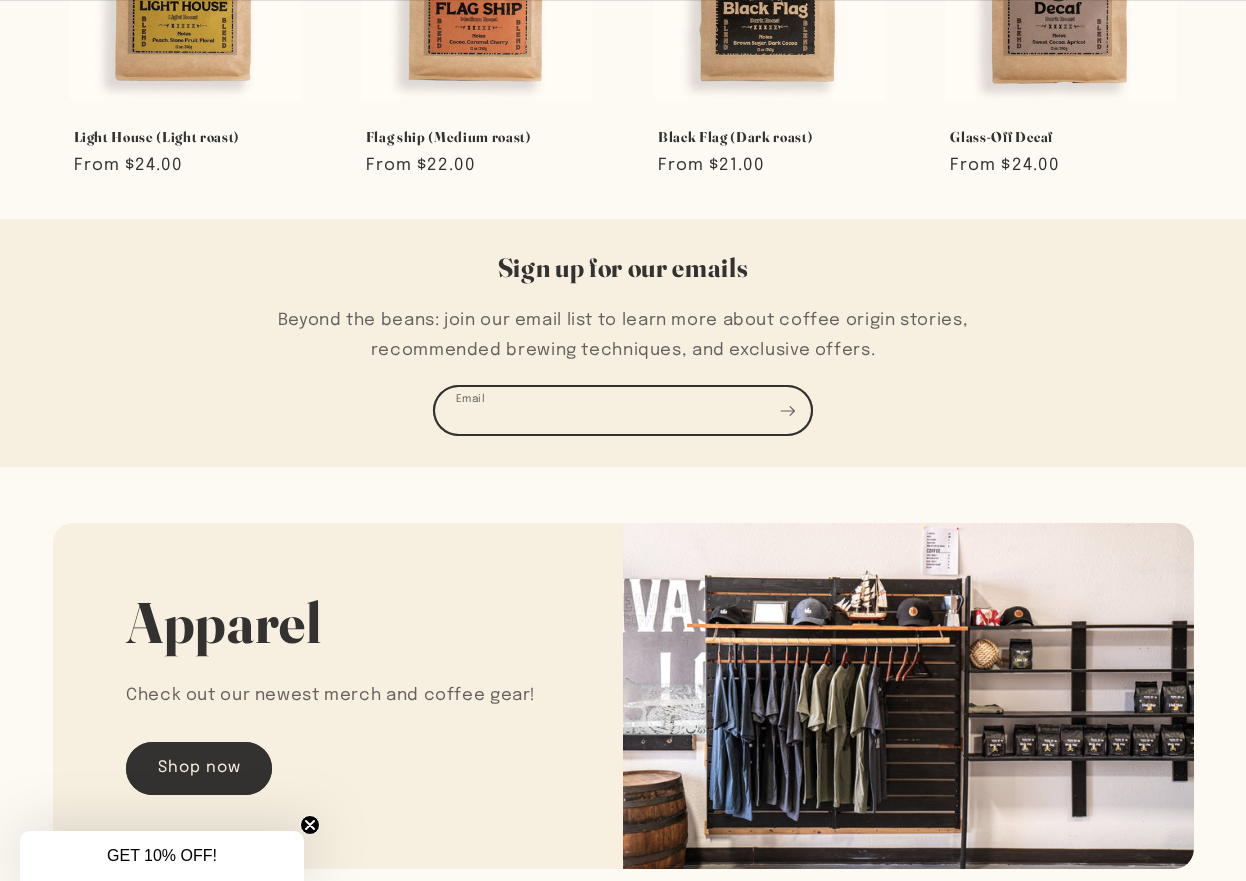 click on "Email" at bounding box center [623, 410] 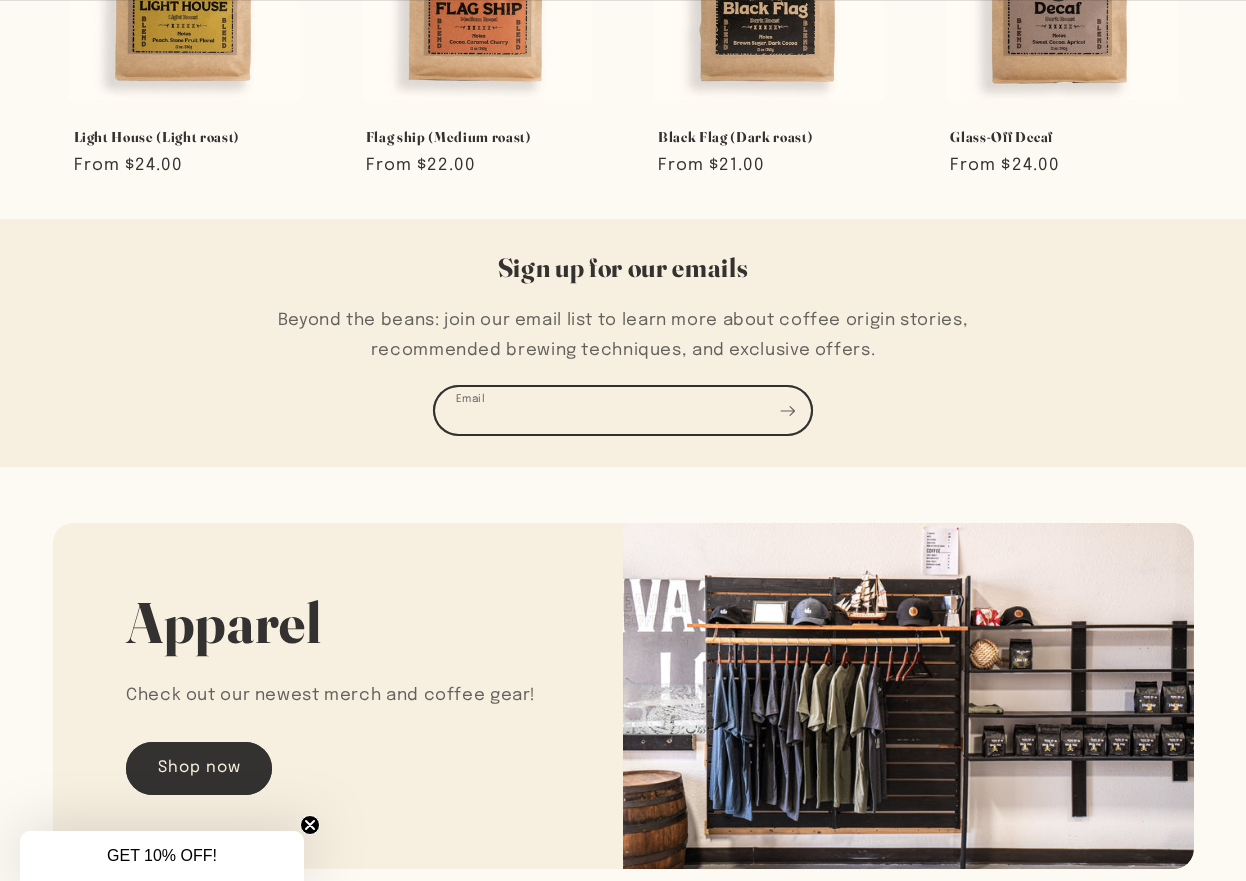 click on "Email" at bounding box center [623, 410] 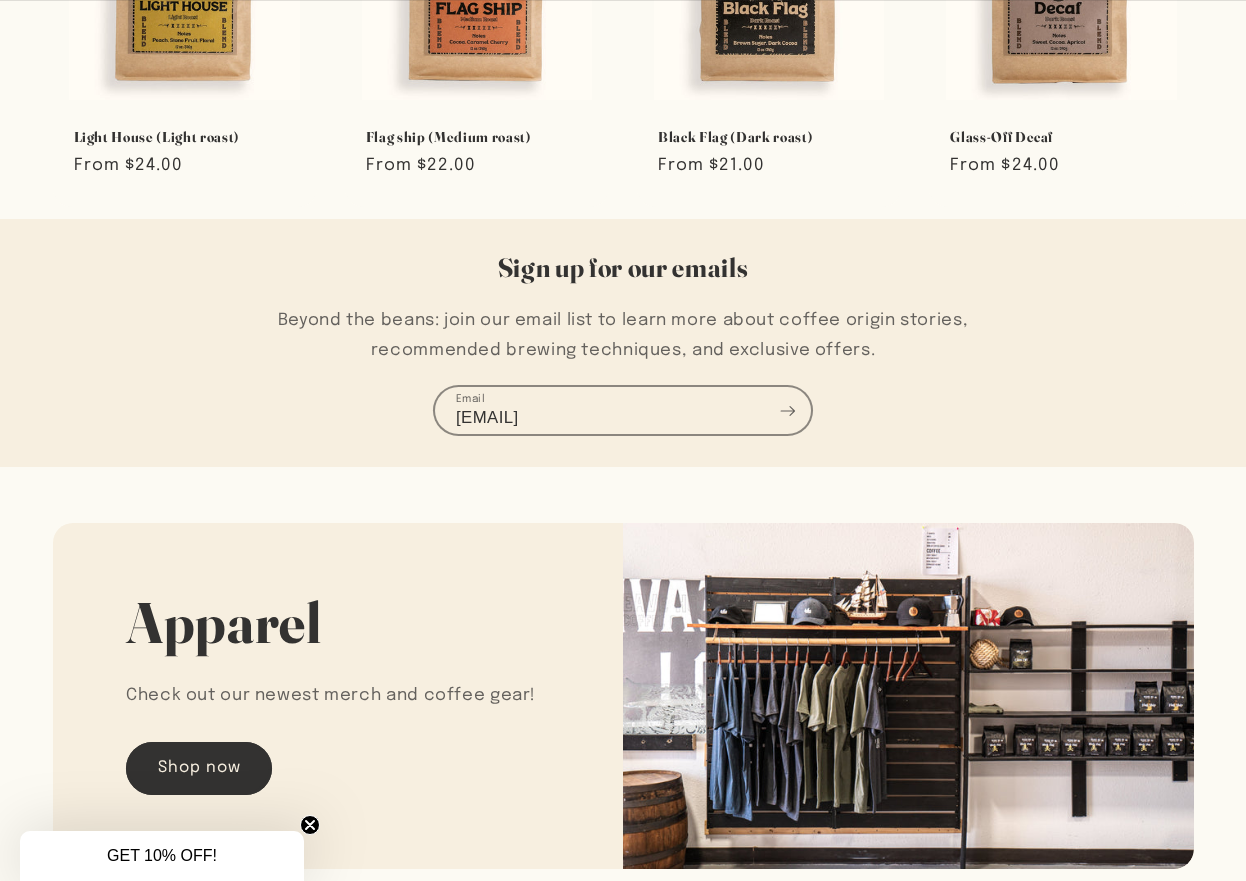 click 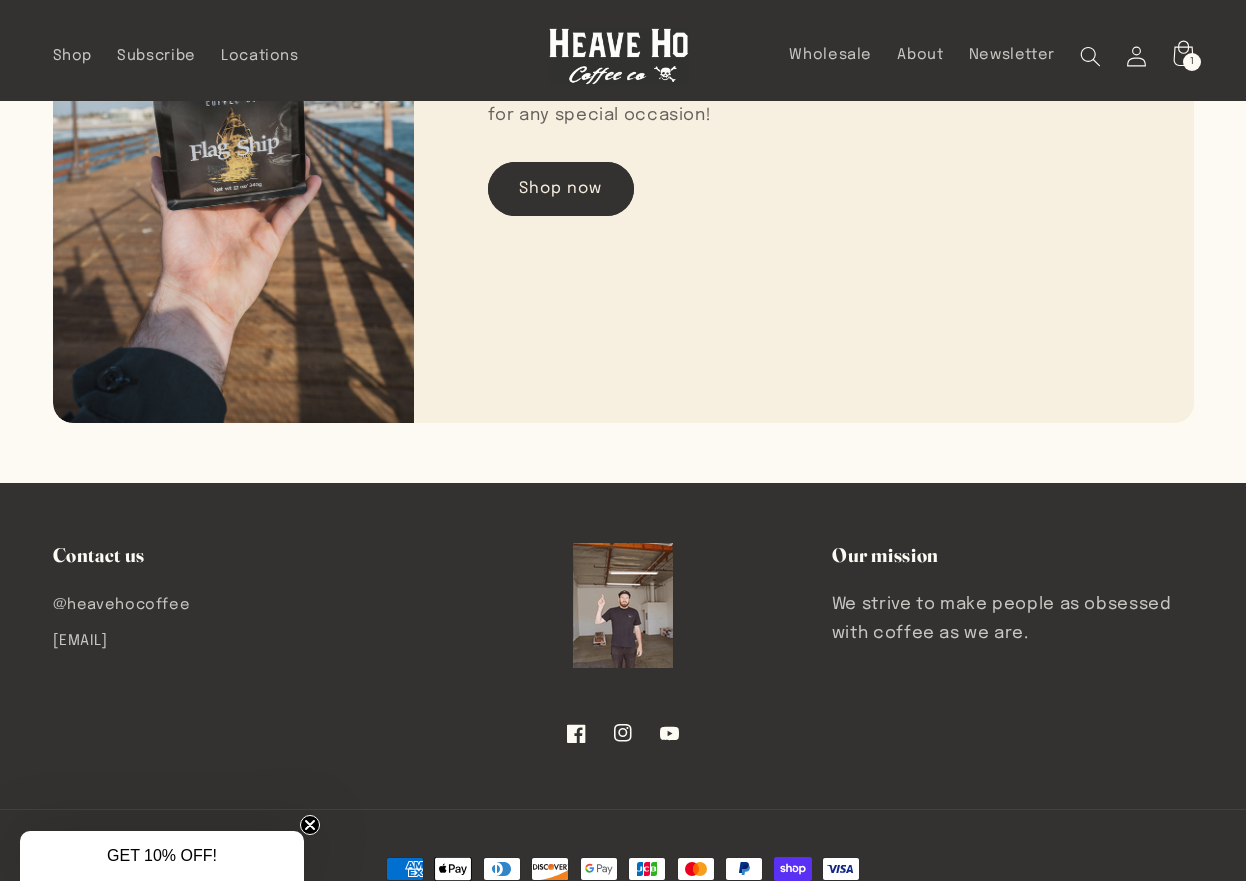 scroll, scrollTop: 3061, scrollLeft: 0, axis: vertical 